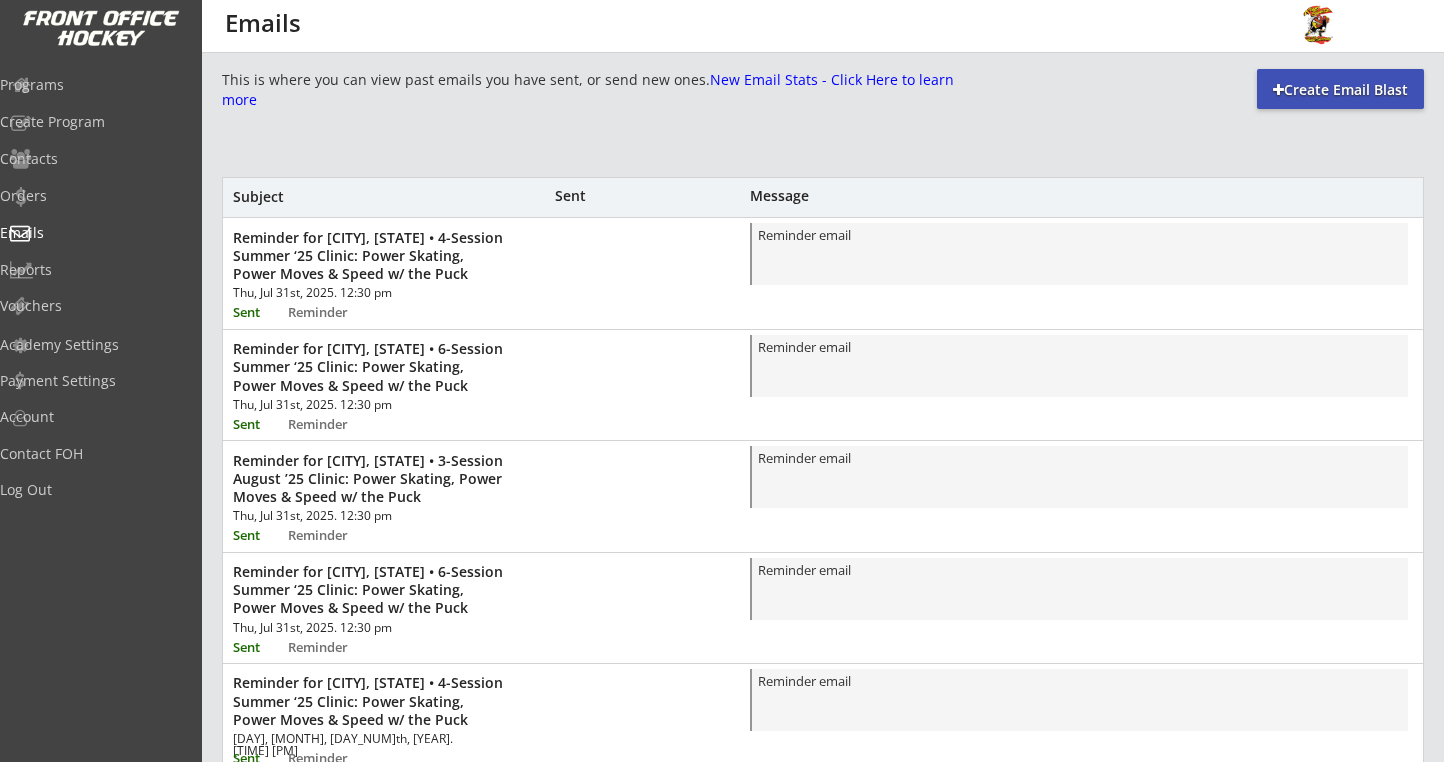 scroll, scrollTop: 638, scrollLeft: 0, axis: vertical 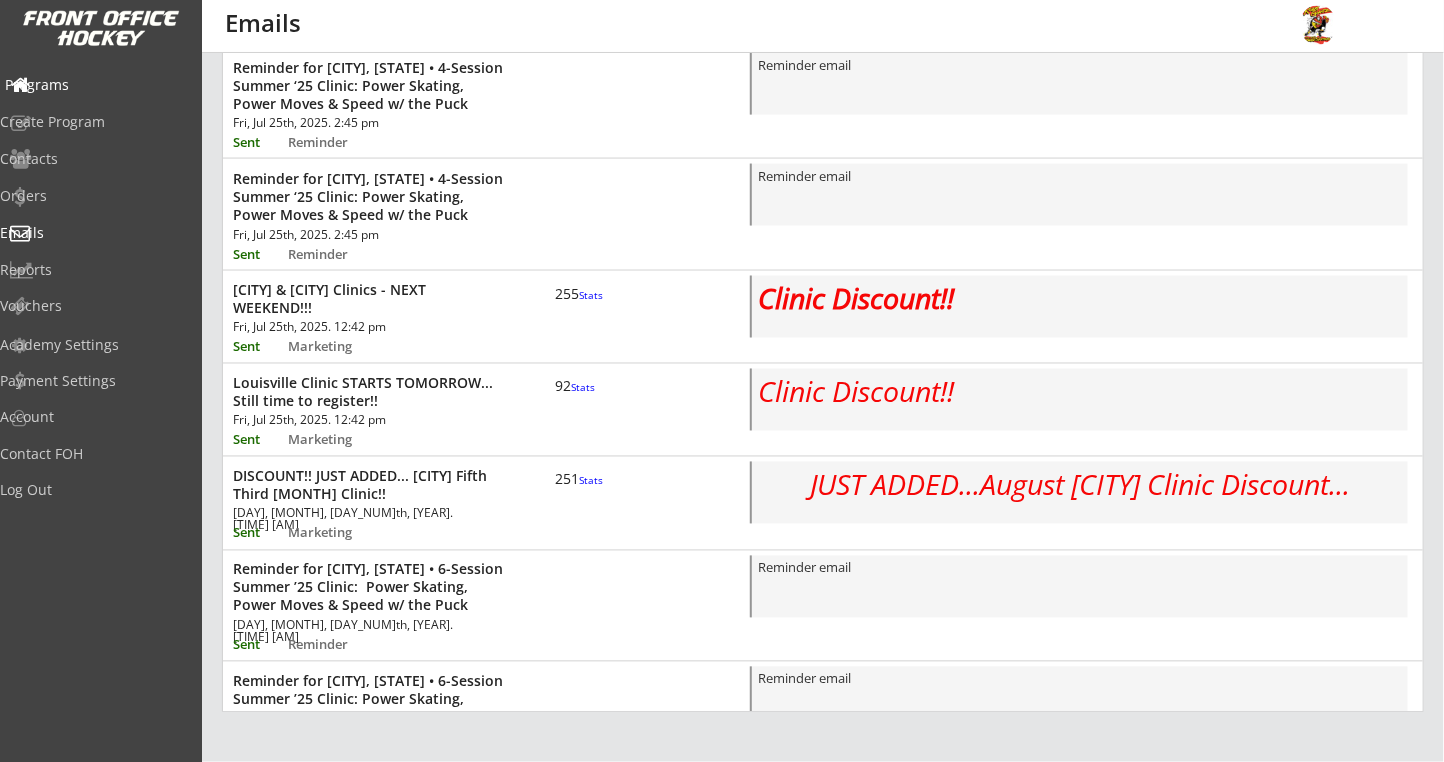 click on "Programs" at bounding box center [95, 85] 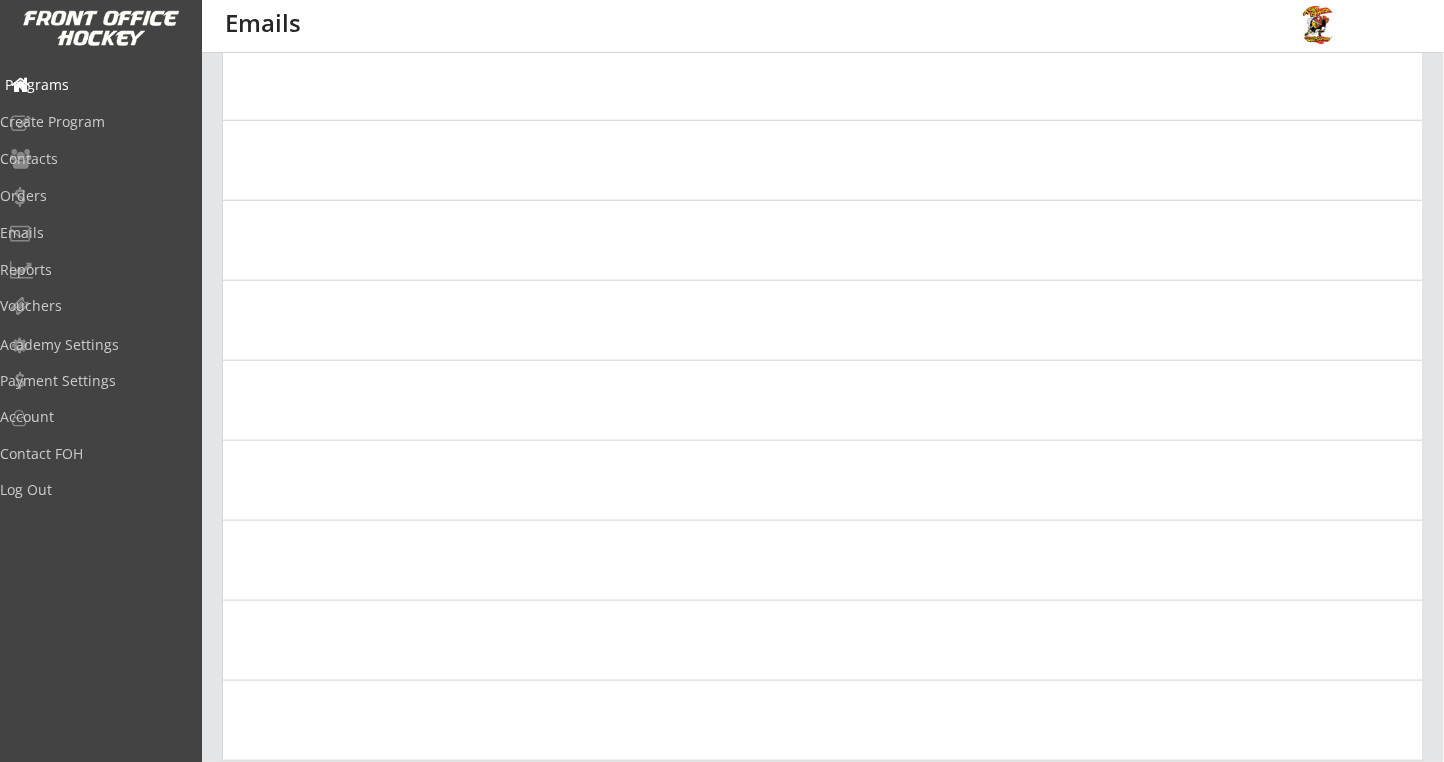 scroll, scrollTop: 0, scrollLeft: 0, axis: both 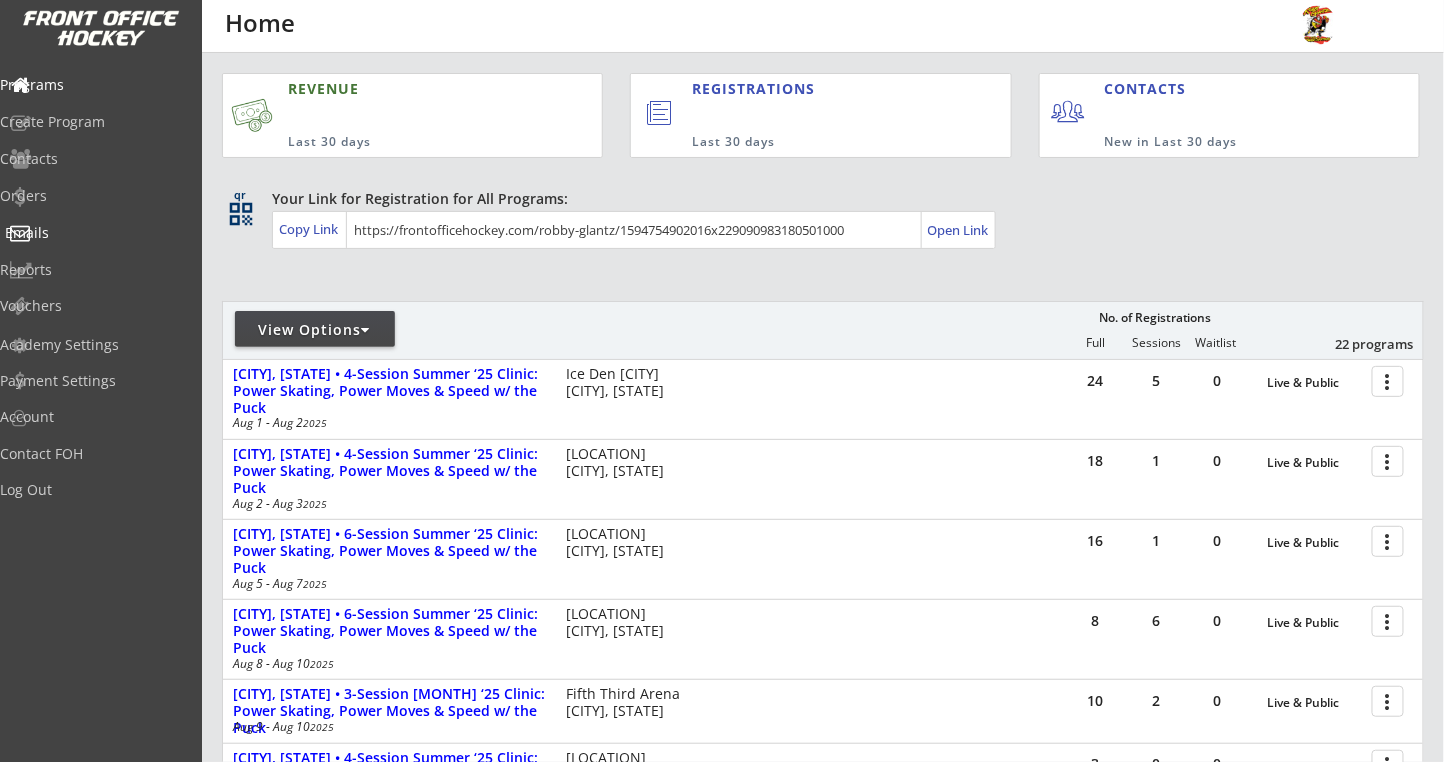 click on "Emails" at bounding box center (95, 233) 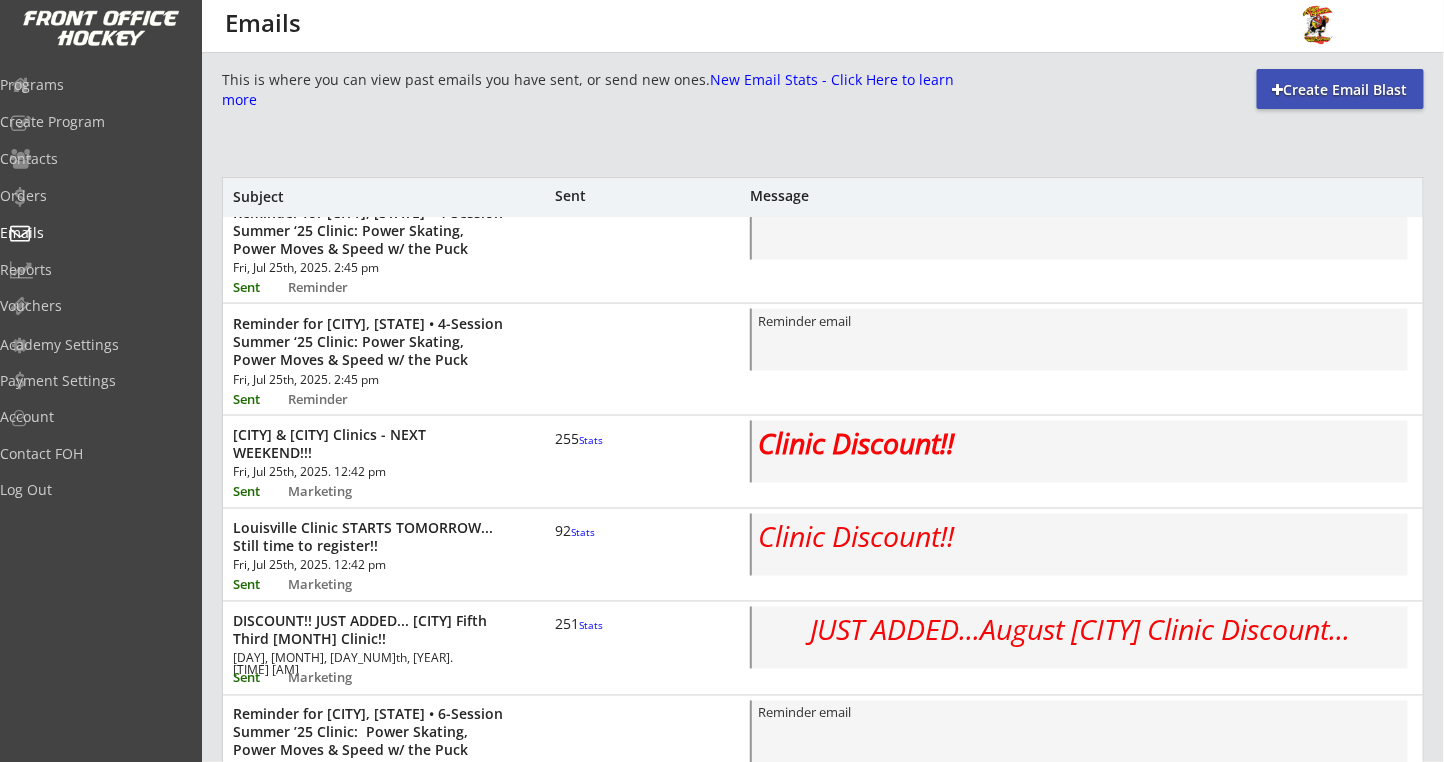 scroll, scrollTop: 1104, scrollLeft: 0, axis: vertical 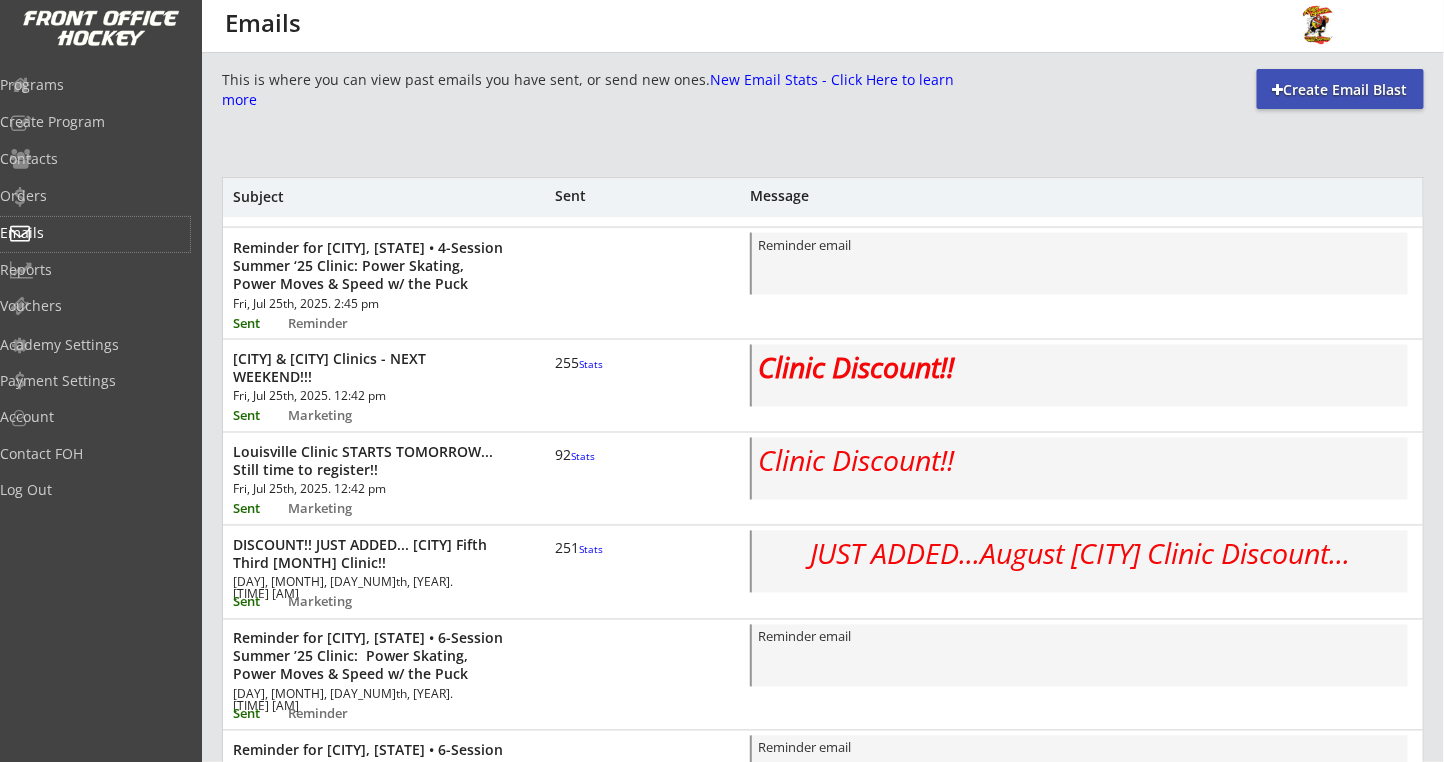 click on "This is where you can view past emails you have sent, or send new ones.
New Email Stats - Click Here to learn more Create Email Blast Subject Sent Message Reminder for [CITY], [STATE] • 4-Session Summer ‘25 Clinic: Power Skating, Power Moves & Speed w/ the Puck Thu, Jul 31st, 2025. 12:30 pm Sent Reminder Reminder email Reminder for [CITY], [STATE] • 6-Session Summer ‘25 Clinic: Power Skating, Power Moves & Speed w/ the Puck Thu, Jul 31st, 2025. 12:30 pm Sent Reminder Reminder email Reminder for [CITY], [STATE] • 3-Session August ’25 Clinic: Power Skating, Power Moves & Speed w/ the Puck Thu, Jul 31st, 2025. 12:30 pm Sent Reminder Reminder email Reminder for [CITY], [STATE] • 6-Session Summer ‘25 Clinic: Power Skating, Power Moves & Speed w/ the Puck Thu, Jul 31st, 2025. 12:30 pm Sent Reminder Reminder email Sent Reminder Sent Sent" at bounding box center (823, 725) 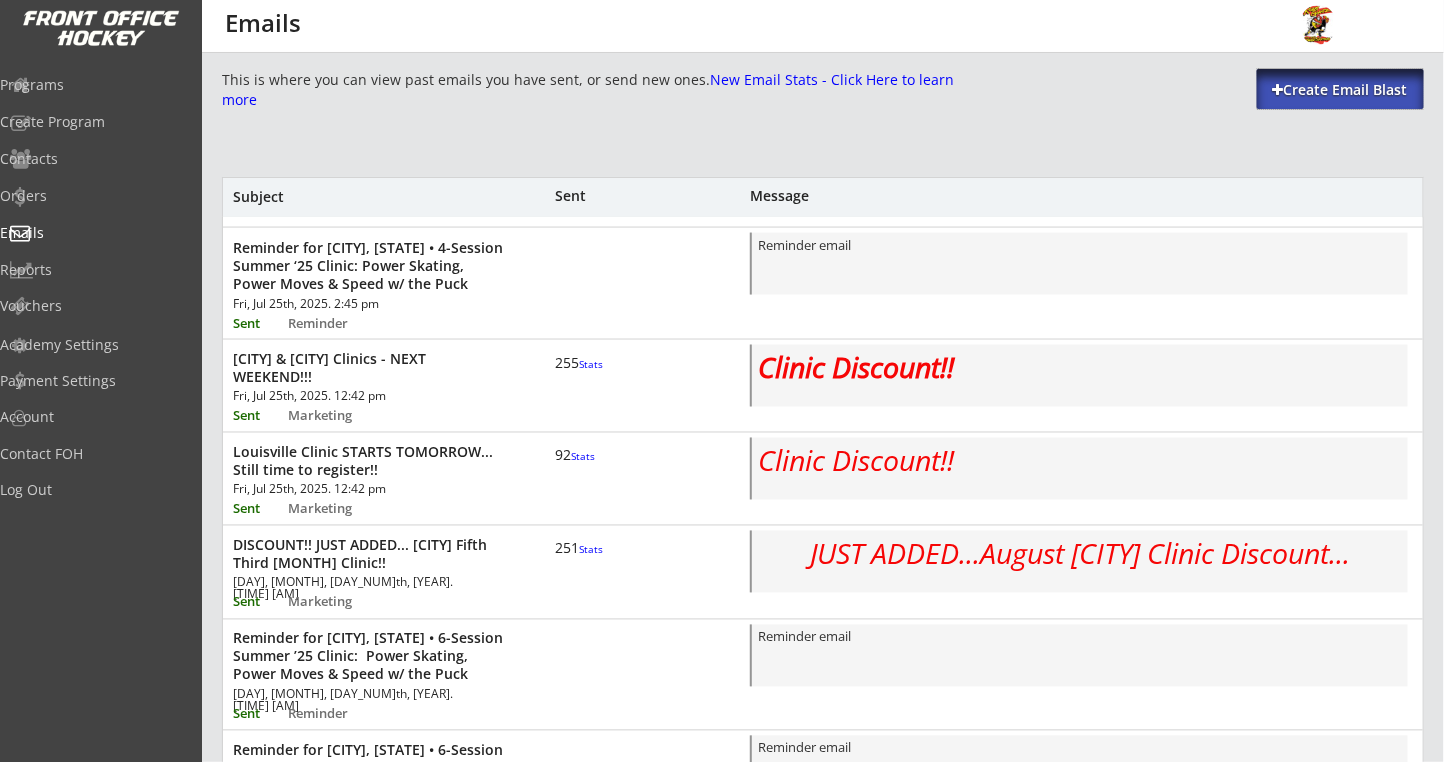 click on "Create Email Blast" at bounding box center (1340, 90) 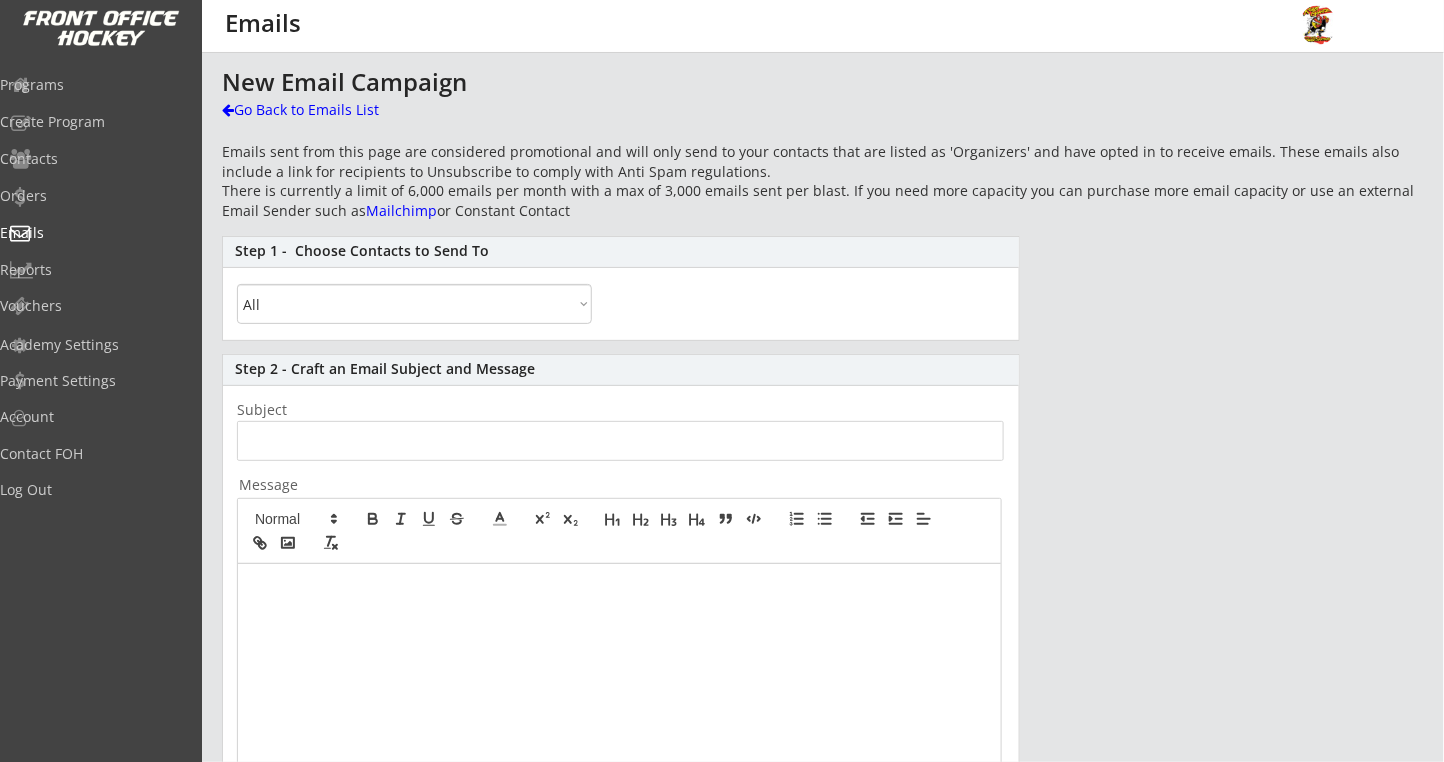 click on "All By Specific Programs Within Birth Year Range By Location" at bounding box center (414, 304) 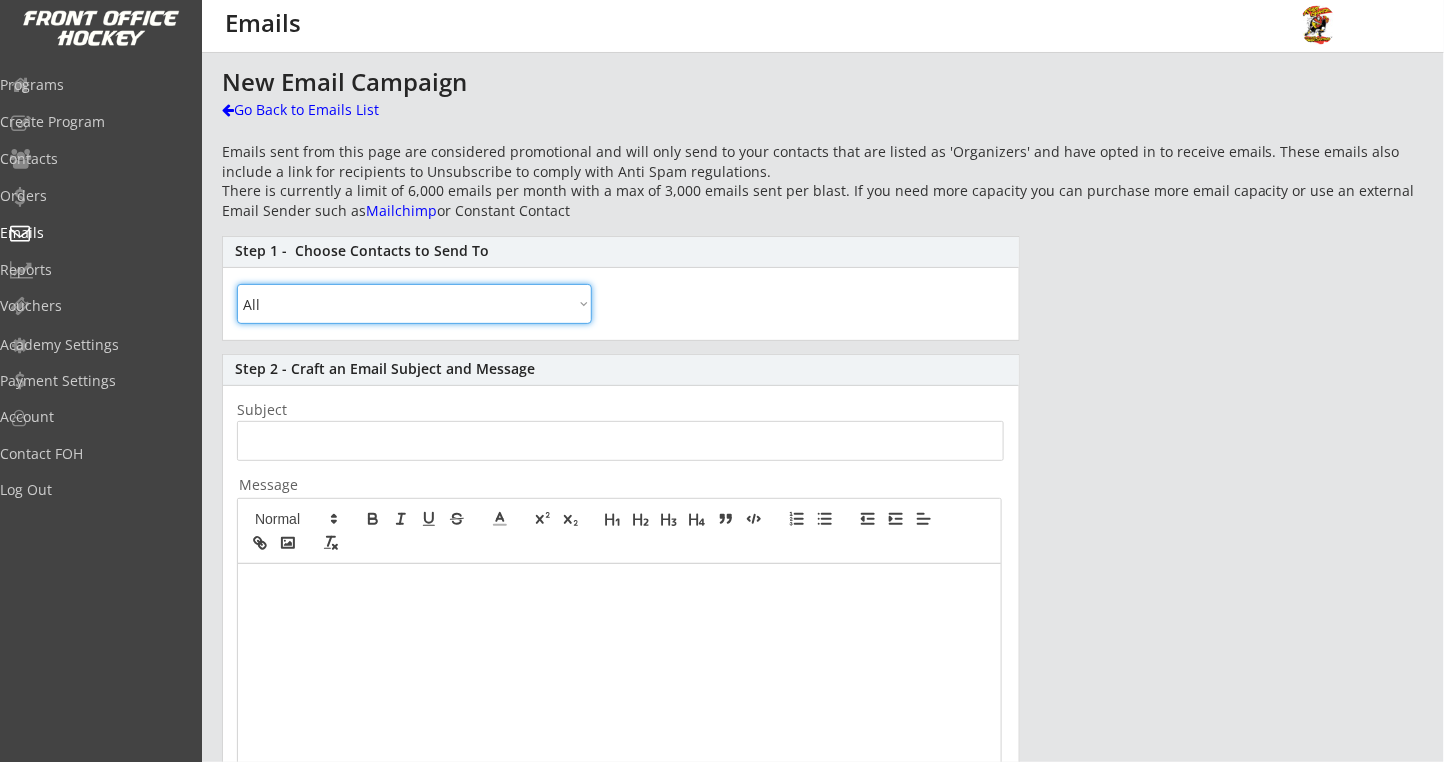 select on ""By Location"" 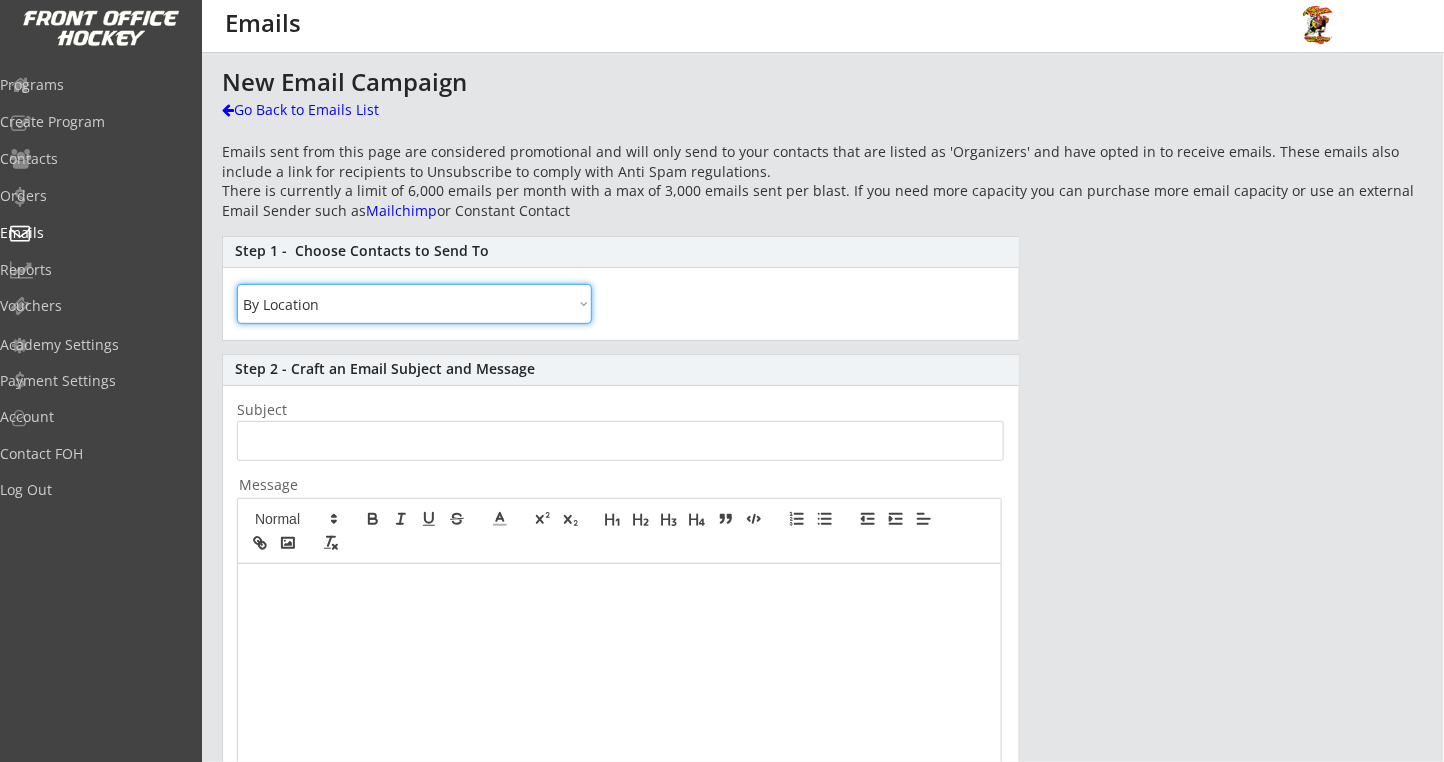 click on "All By Specific Programs Within Birth Year Range By Location" at bounding box center (414, 304) 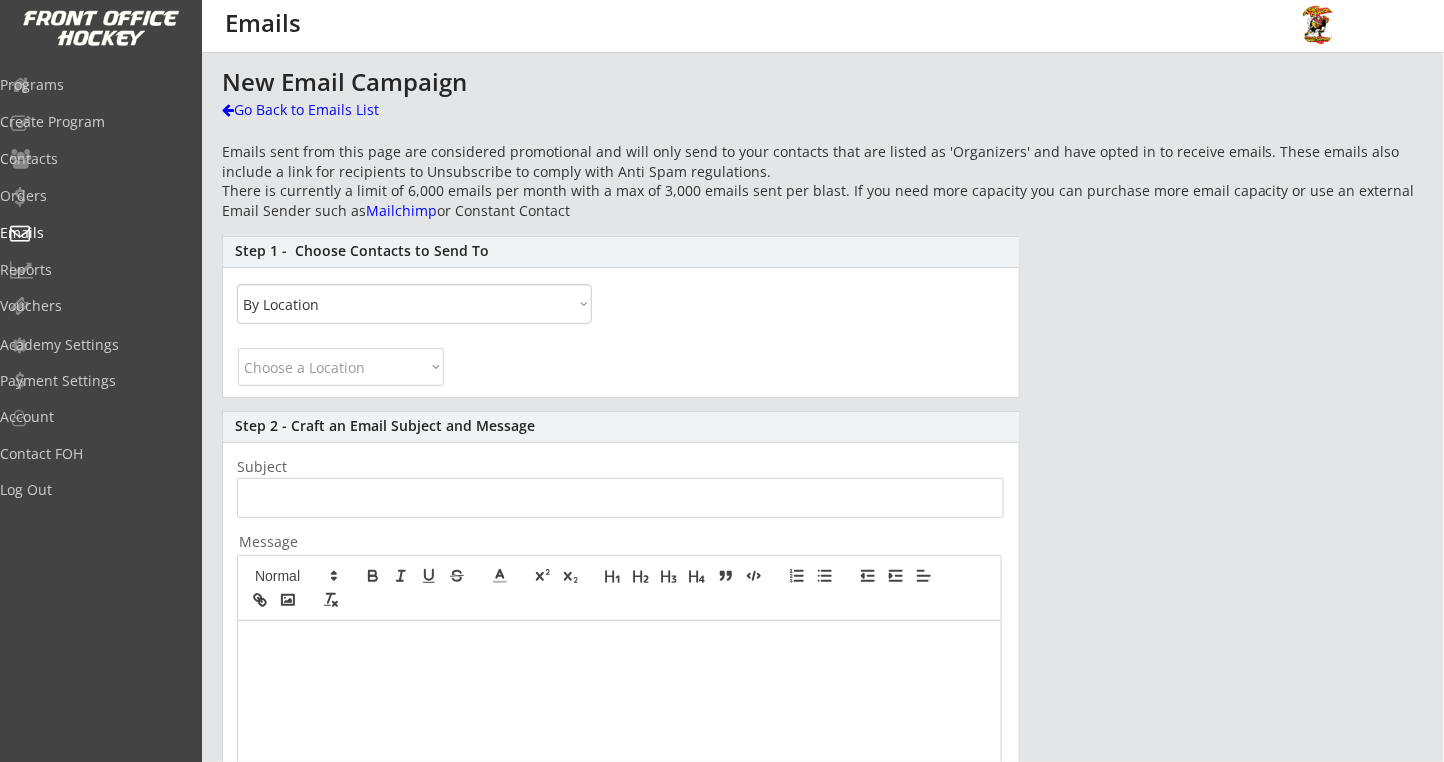 click on "Choose a Location  Canada United States Alabama Alaska Arizona Arkansas California Colorado Connecticut Delaware Florida Georgia Hawaii Idaho Illinois Indiana Iowa Kansas Kentucky Louisiana Maine Maryland Massachusetts Michigan Minnesota Mississippi Missouri Montana Nebraska Nevada New Hampshire New Jersey New Mexico New York North Carolina North Dakota Ohio Oklahoma Oregon Pennsylvania Rhode Island South Carolina South Dakota Tennessee Texas Utah Vermont Virginia Washington West Virginia Wisconsin Wyoming Alberta British Columbia Manitoba New Brunswick Newfoundland and Labrador Northwest Territories Nova Scotia Nunavut Ontario Prince Edward Island Quebec Saskatchewan Yukon" at bounding box center (341, 367) 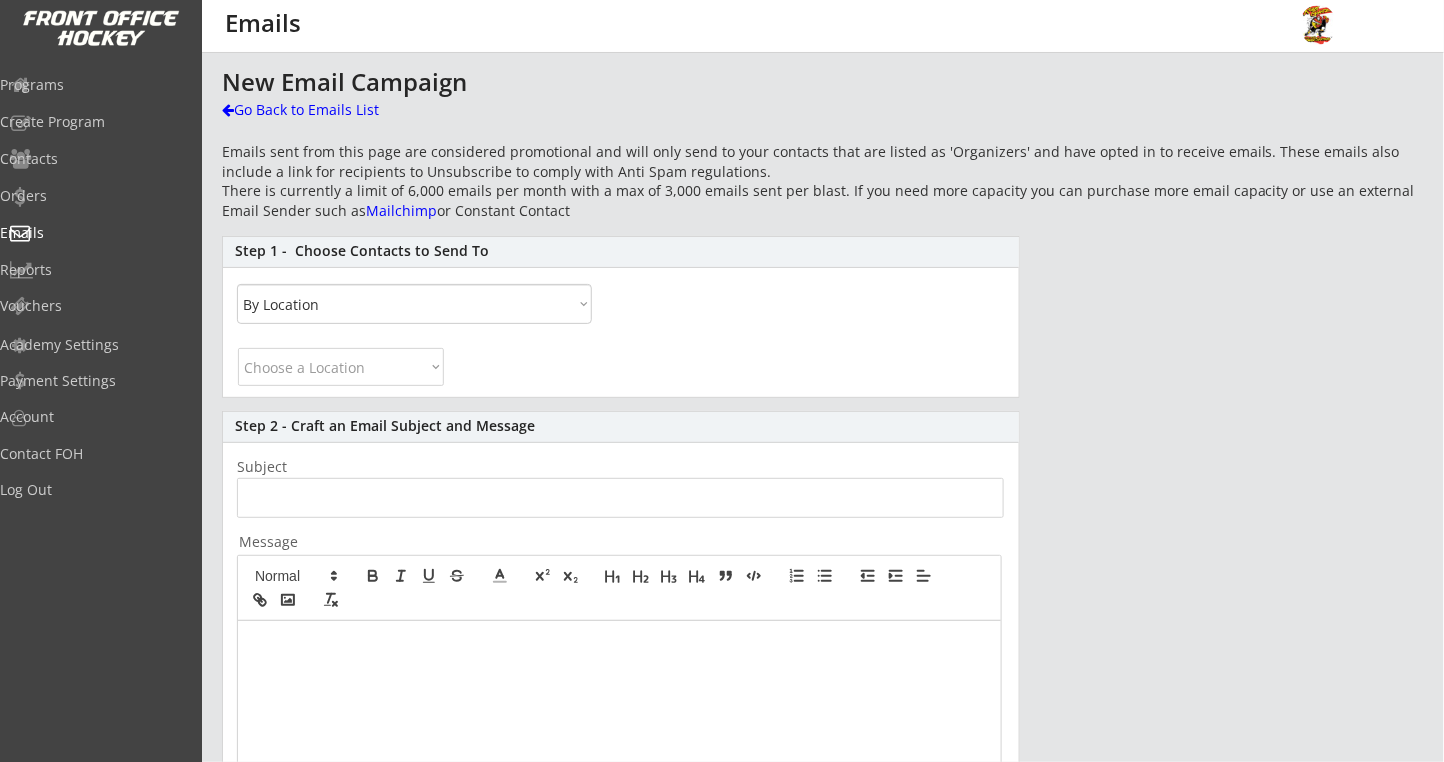 select on "[STATE]" 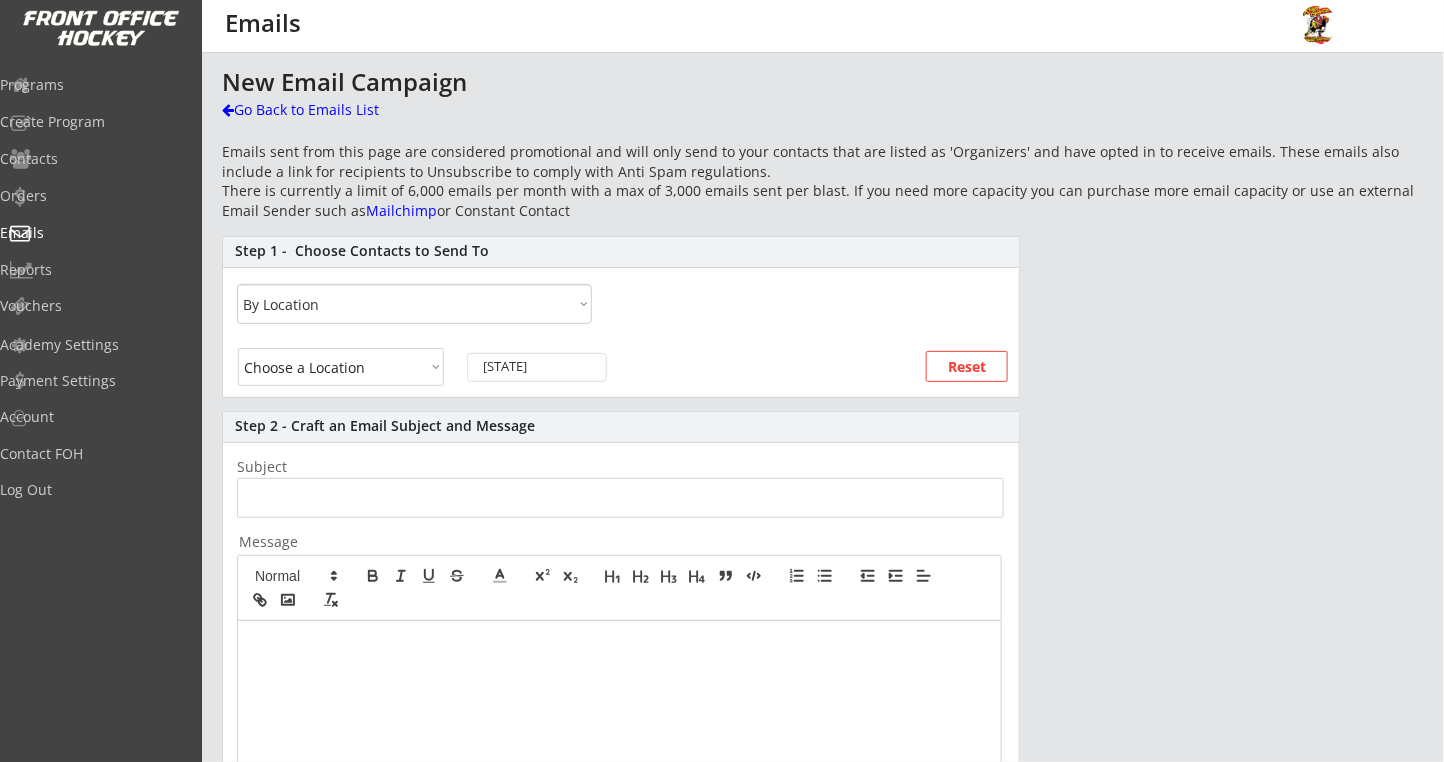 click at bounding box center [620, 498] 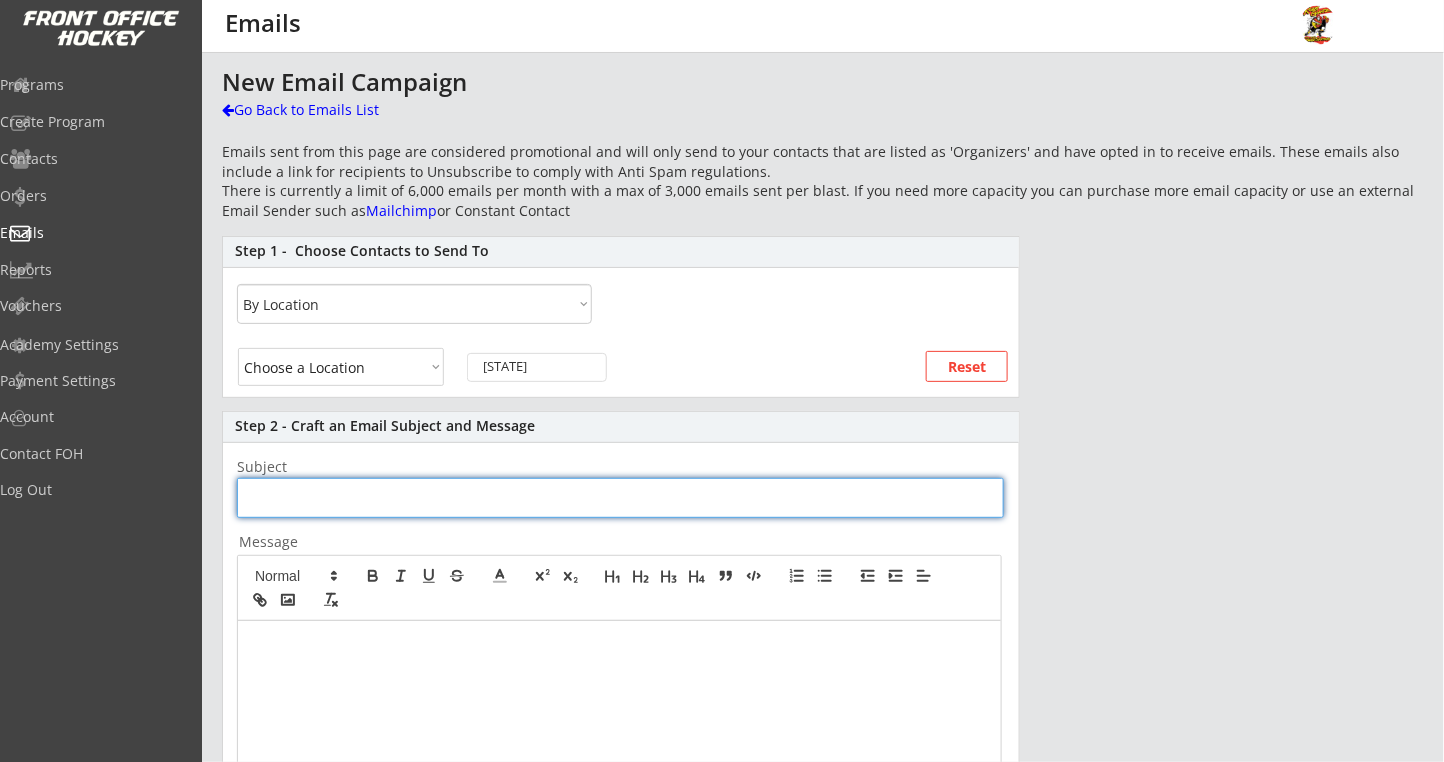click at bounding box center (619, 808) 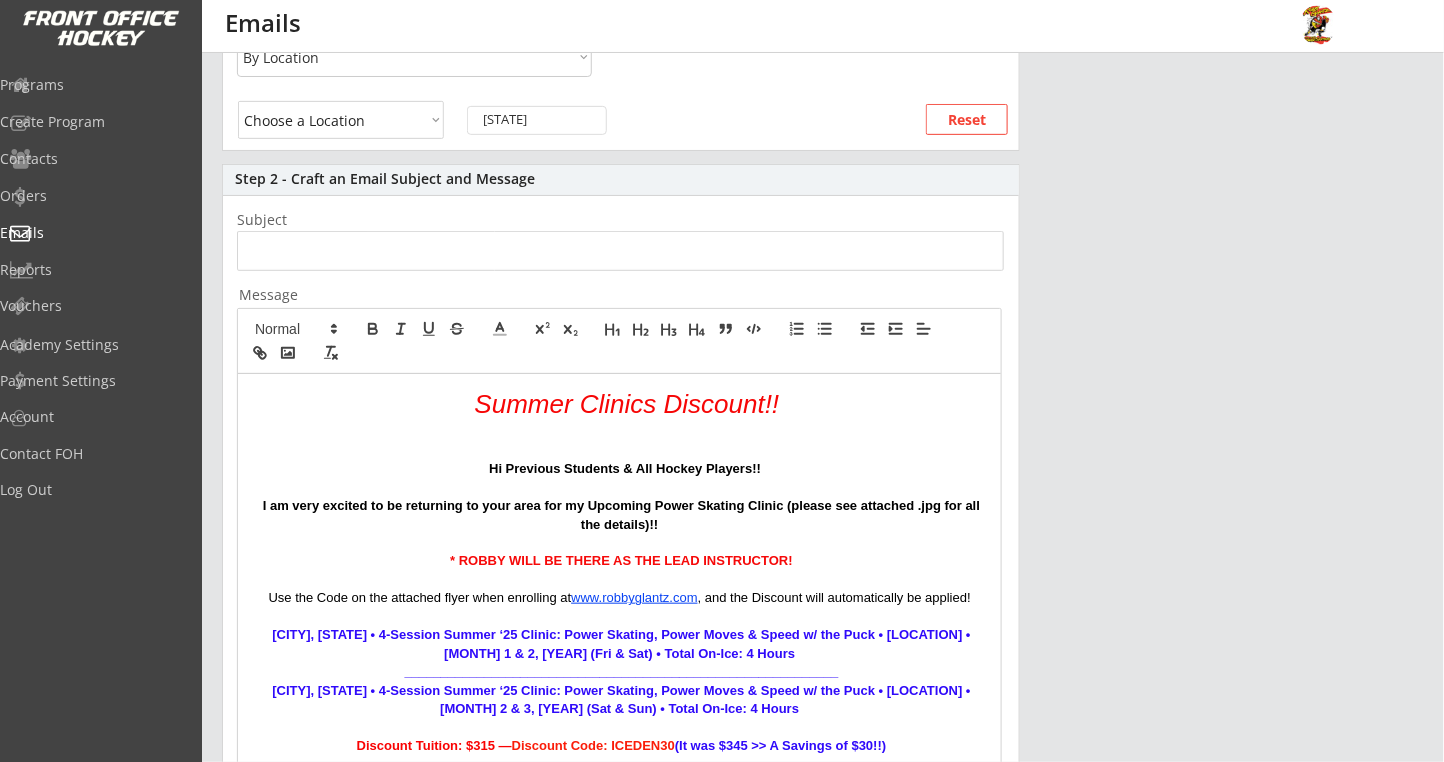 scroll, scrollTop: 533, scrollLeft: 0, axis: vertical 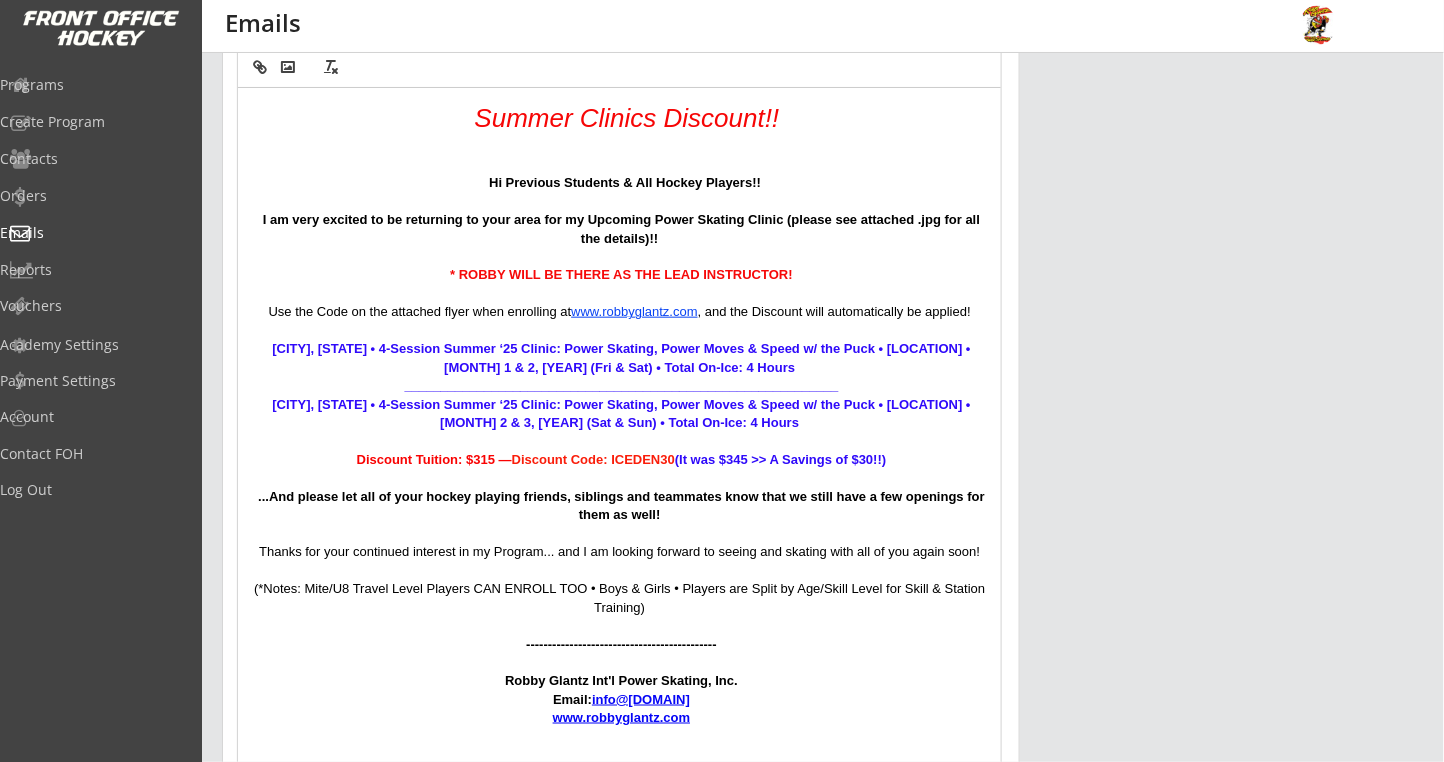click on "Summer Clinics Discount!!" at bounding box center [619, 118] 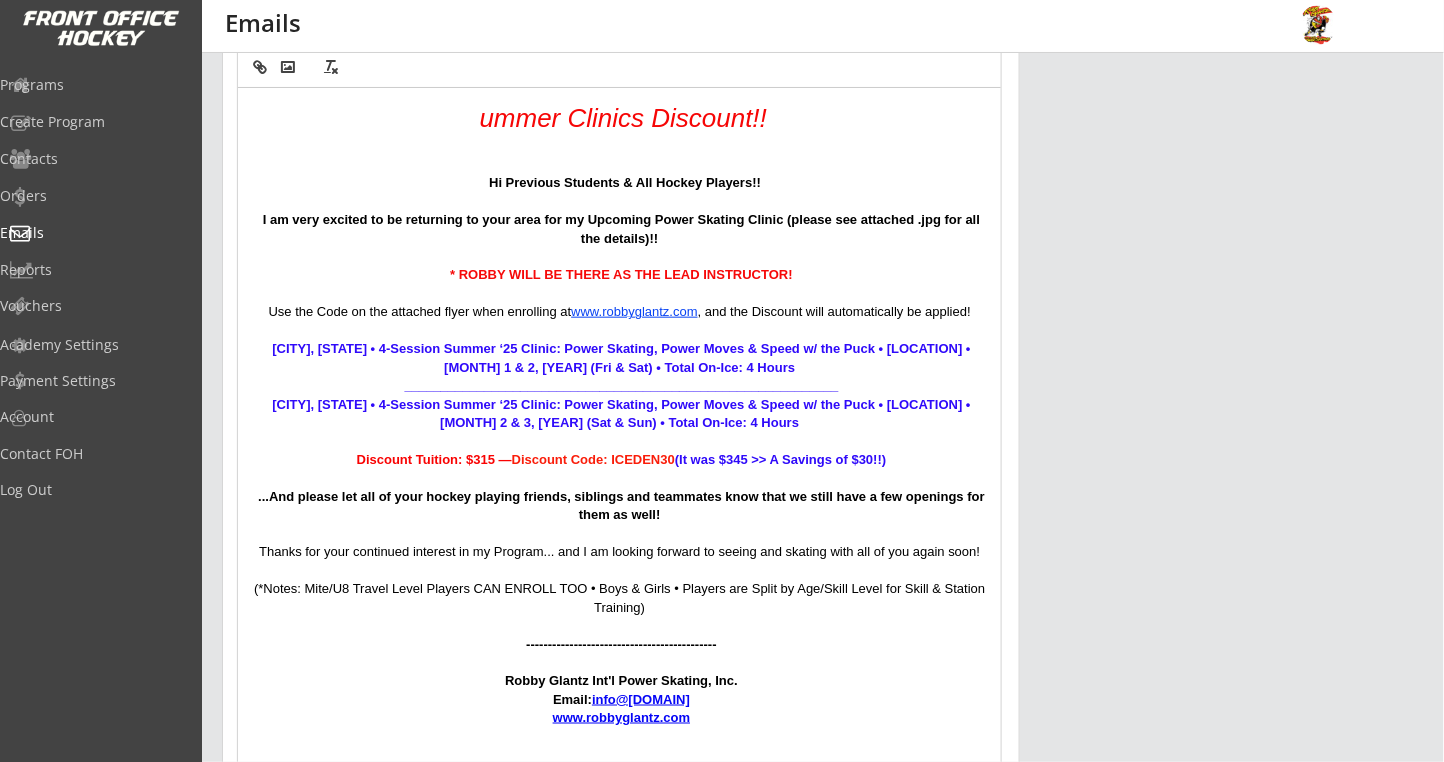 type 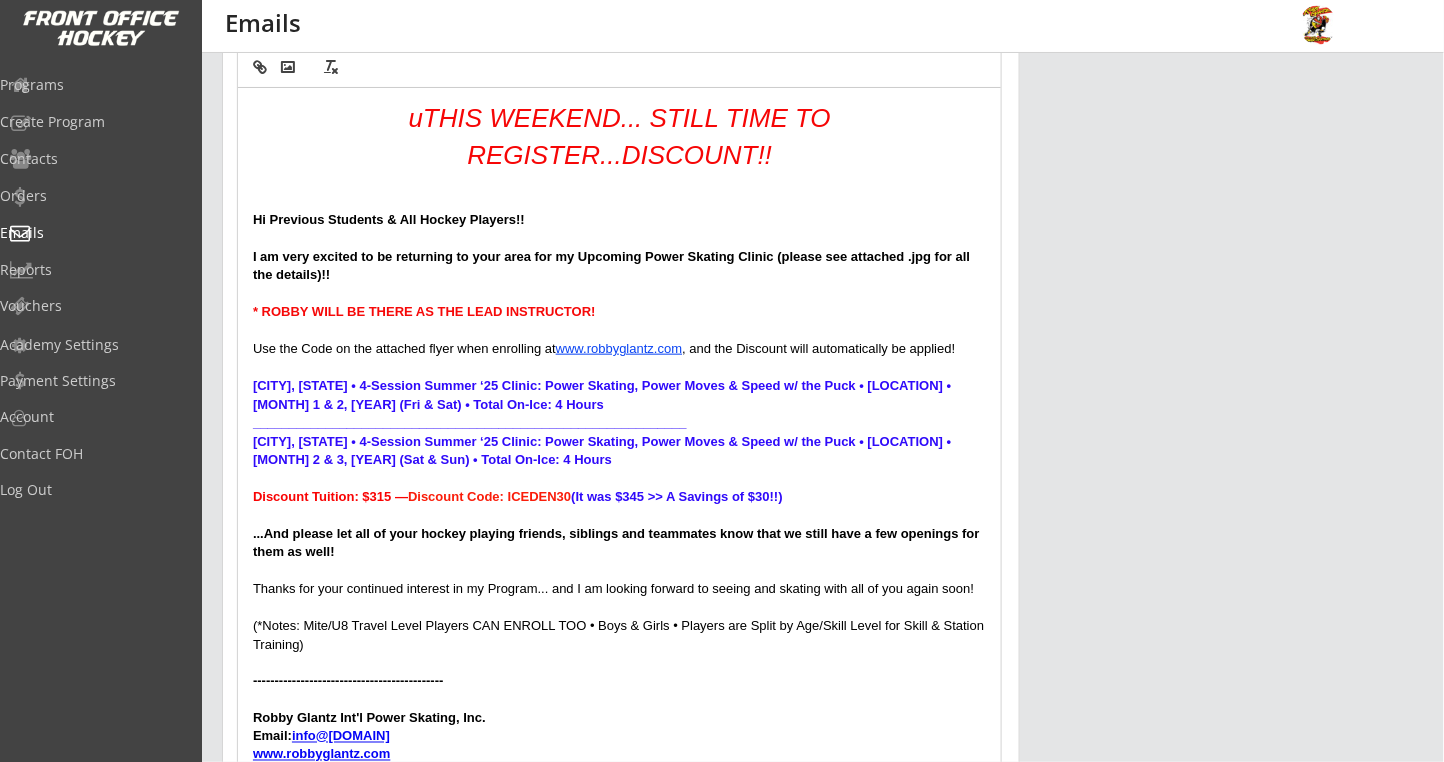 drag, startPoint x: 425, startPoint y: 111, endPoint x: 466, endPoint y: 50, distance: 73.4983 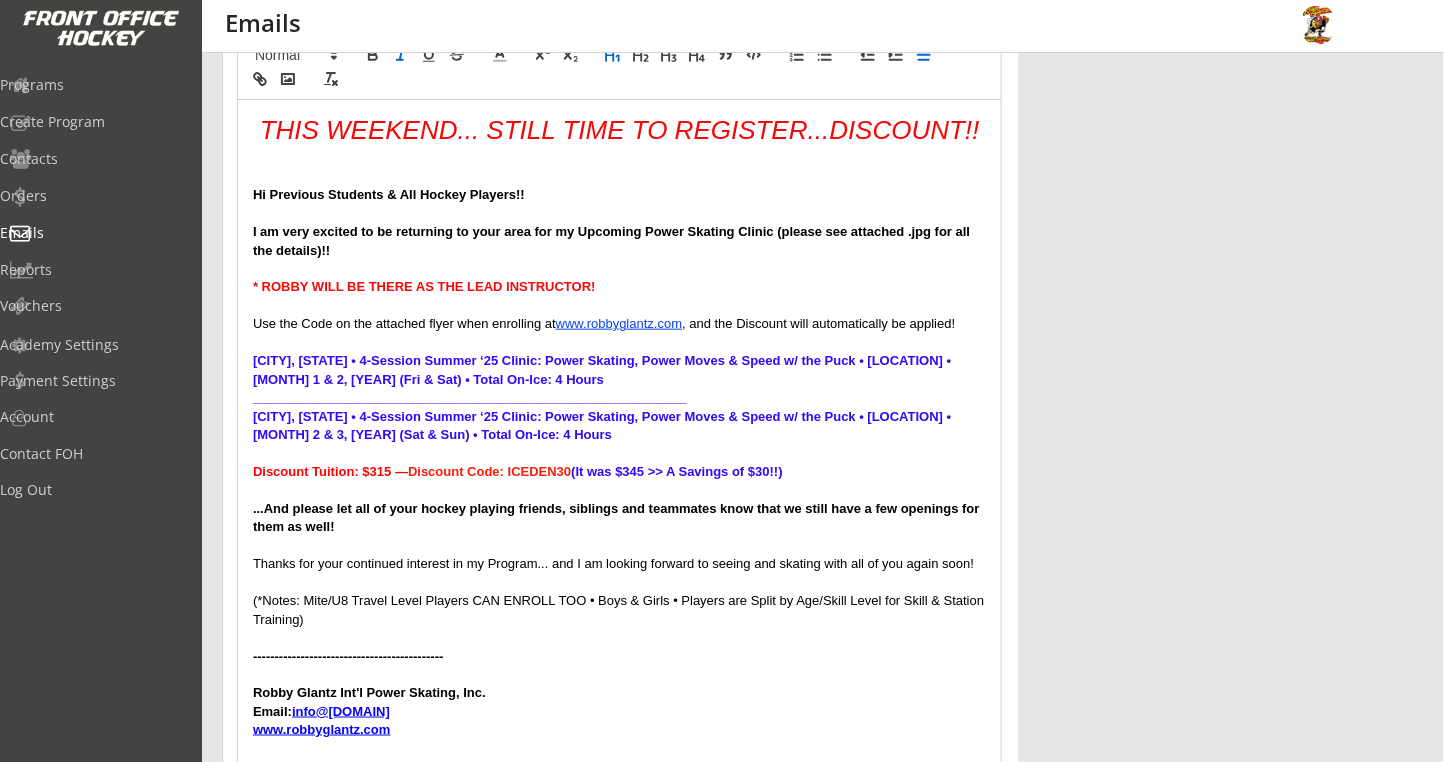 scroll, scrollTop: 266, scrollLeft: 0, axis: vertical 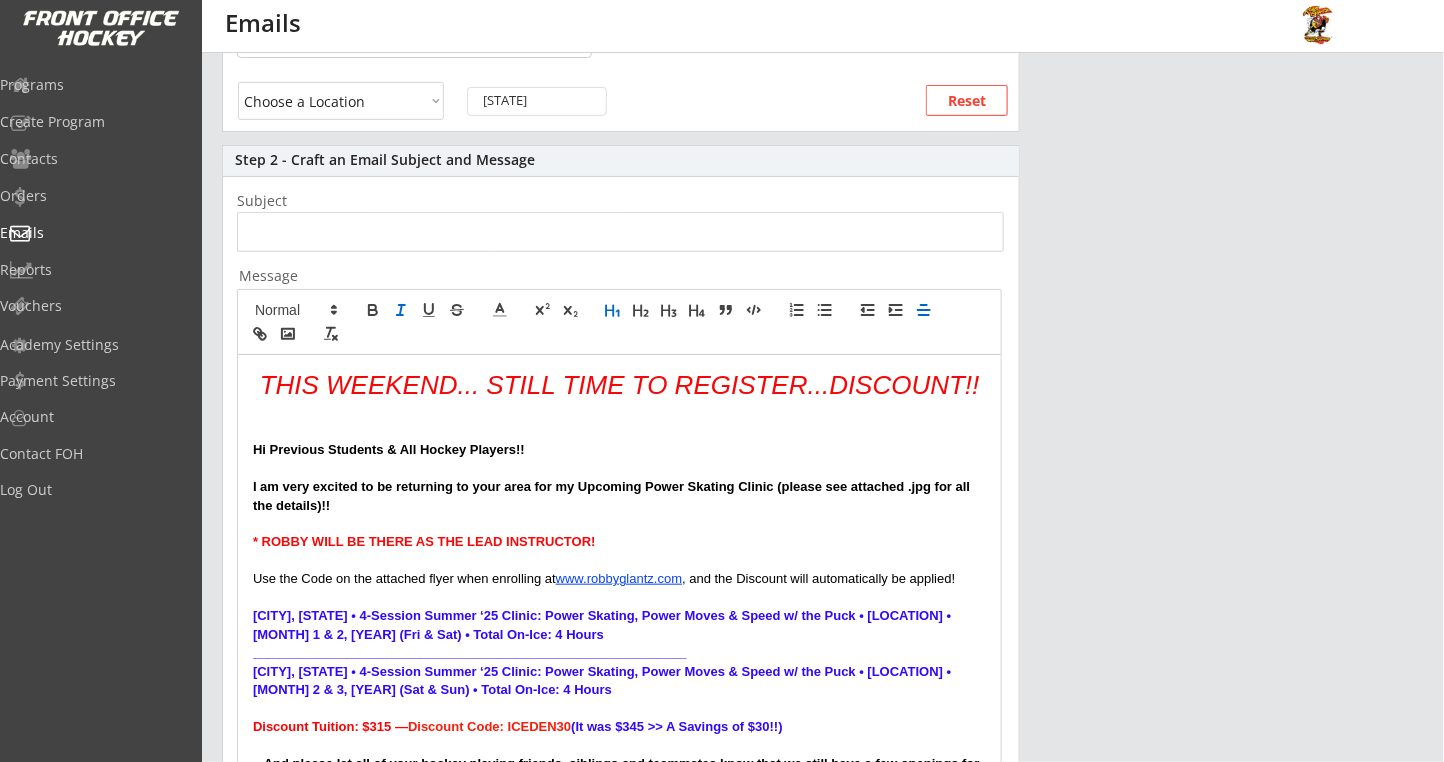 click at bounding box center (620, 232) 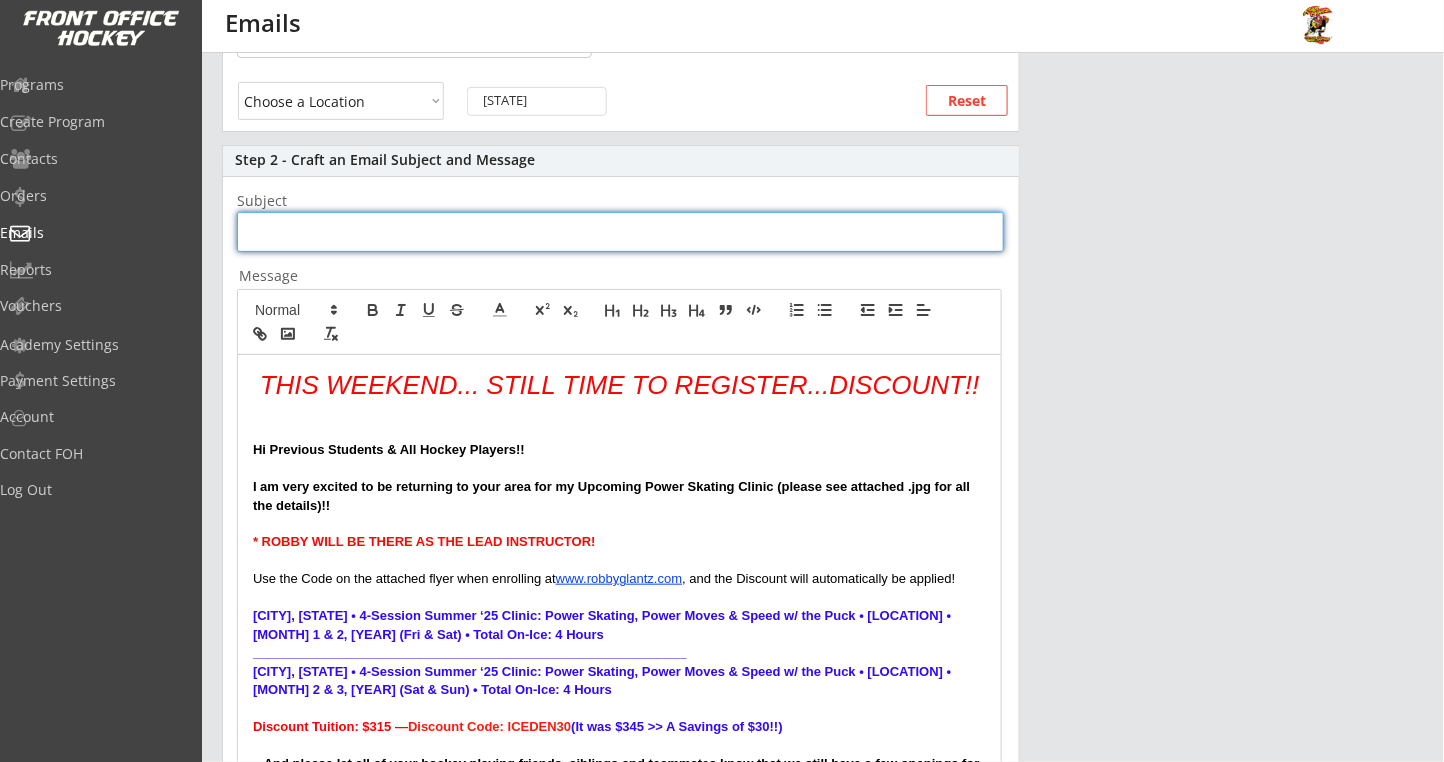 paste on "THIS WEEKEND!! [CITY] & [CITY] Clinics - DISCOUNT!!" 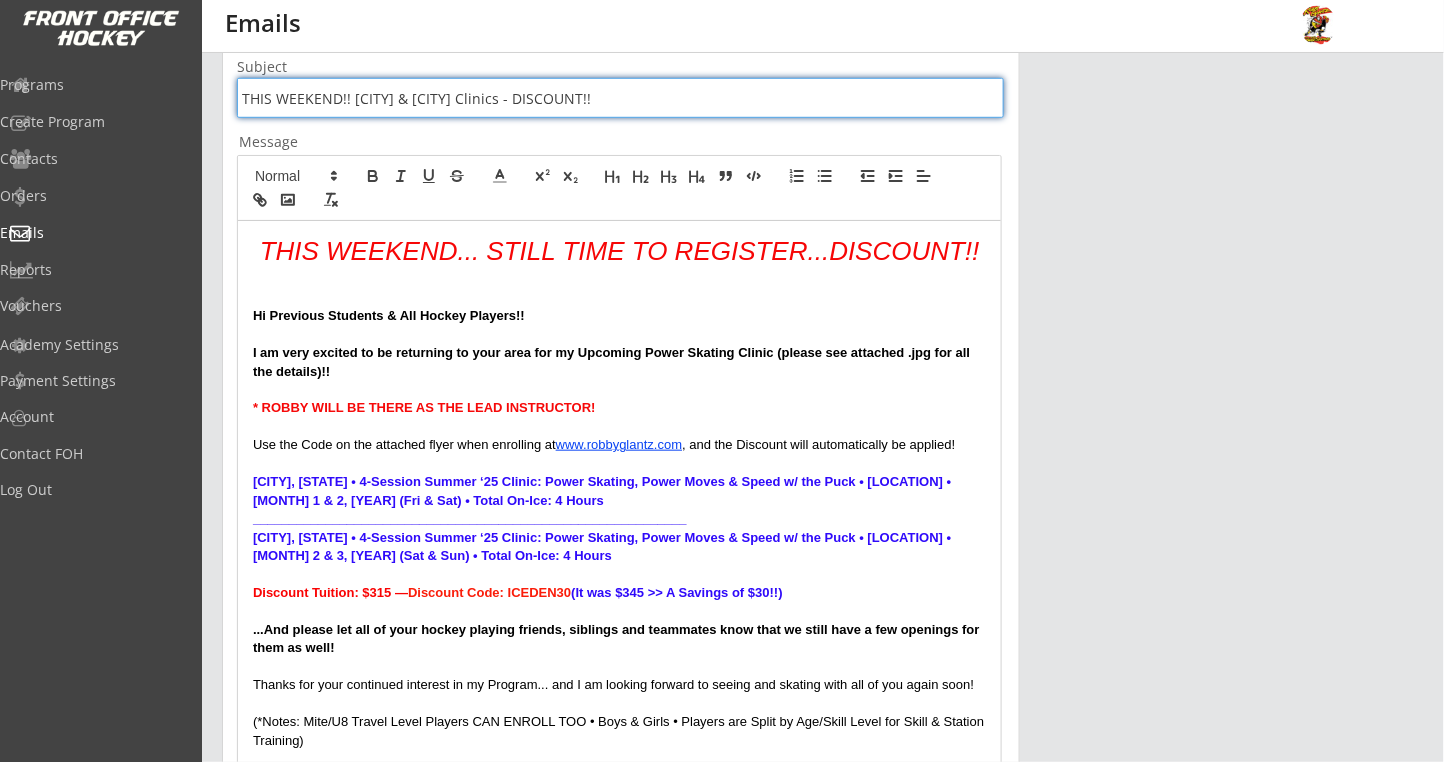 scroll, scrollTop: 800, scrollLeft: 0, axis: vertical 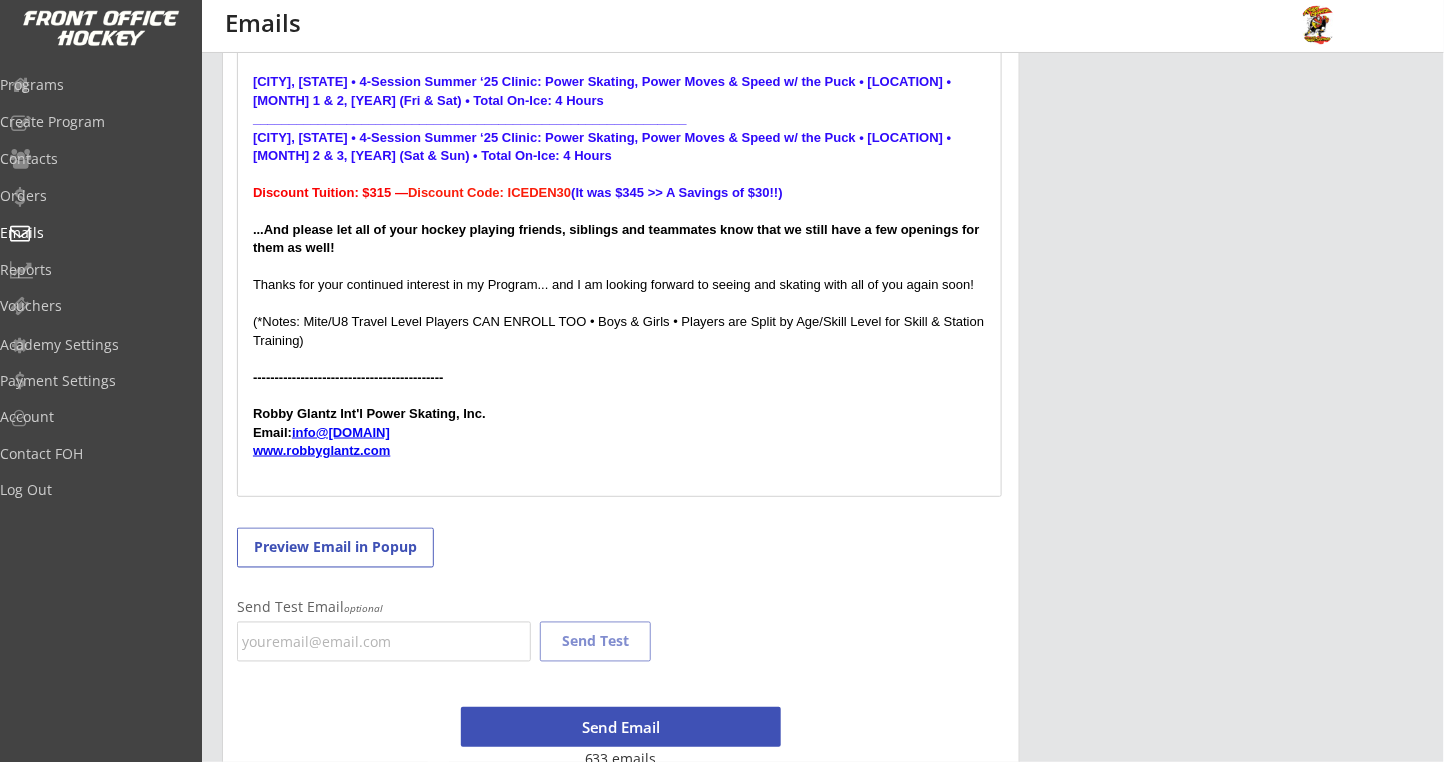 type on "THIS WEEKEND!! [CITY] & [CITY] Clinics - DISCOUNT!!" 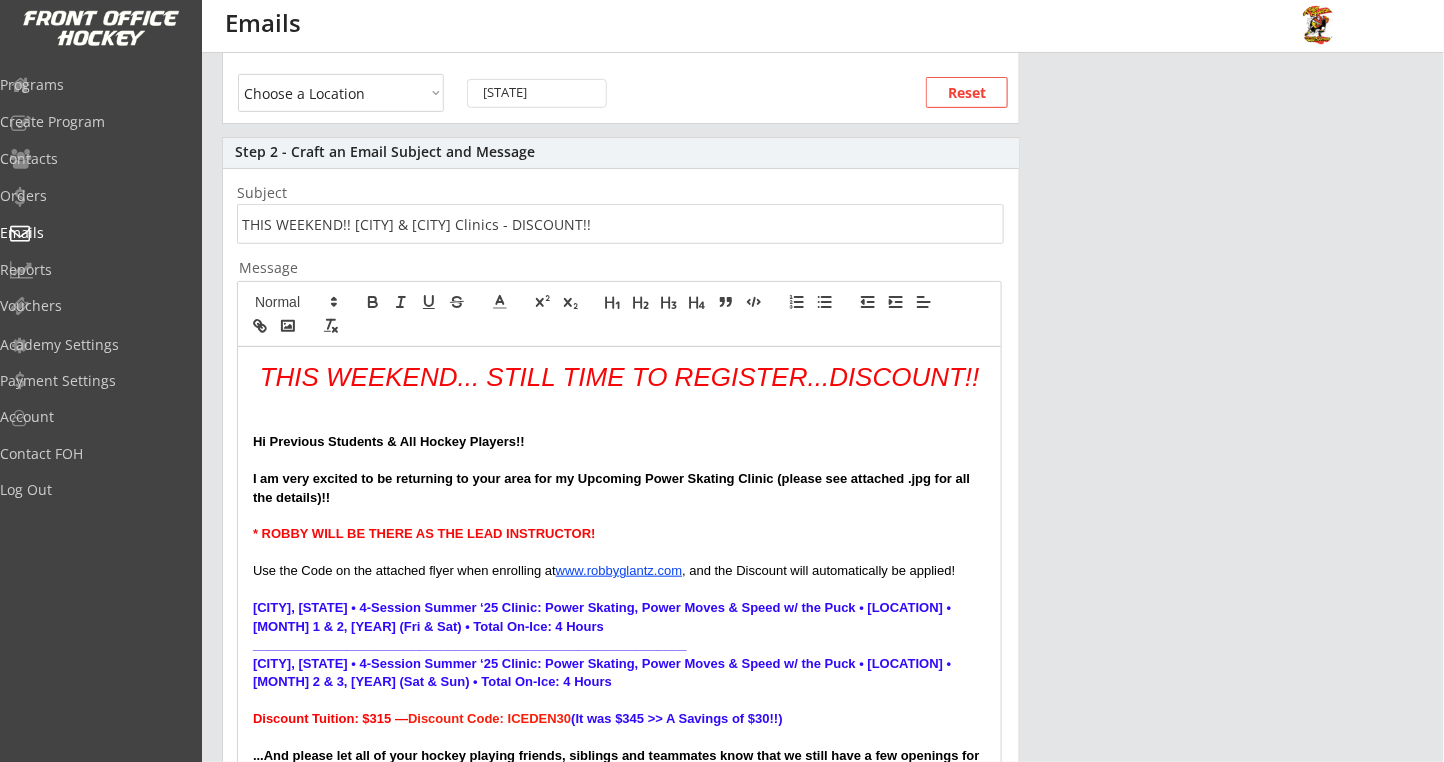 scroll, scrollTop: 0, scrollLeft: 0, axis: both 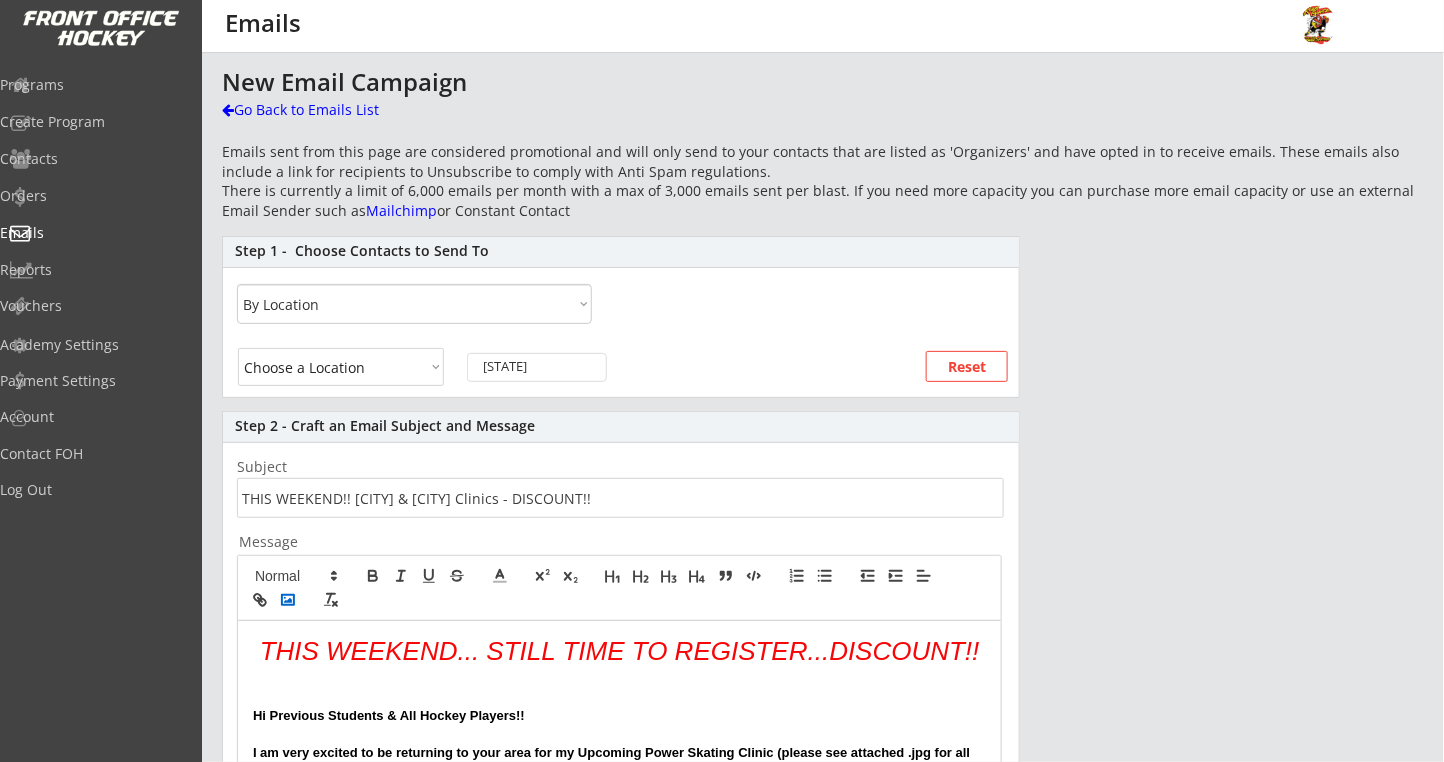 click 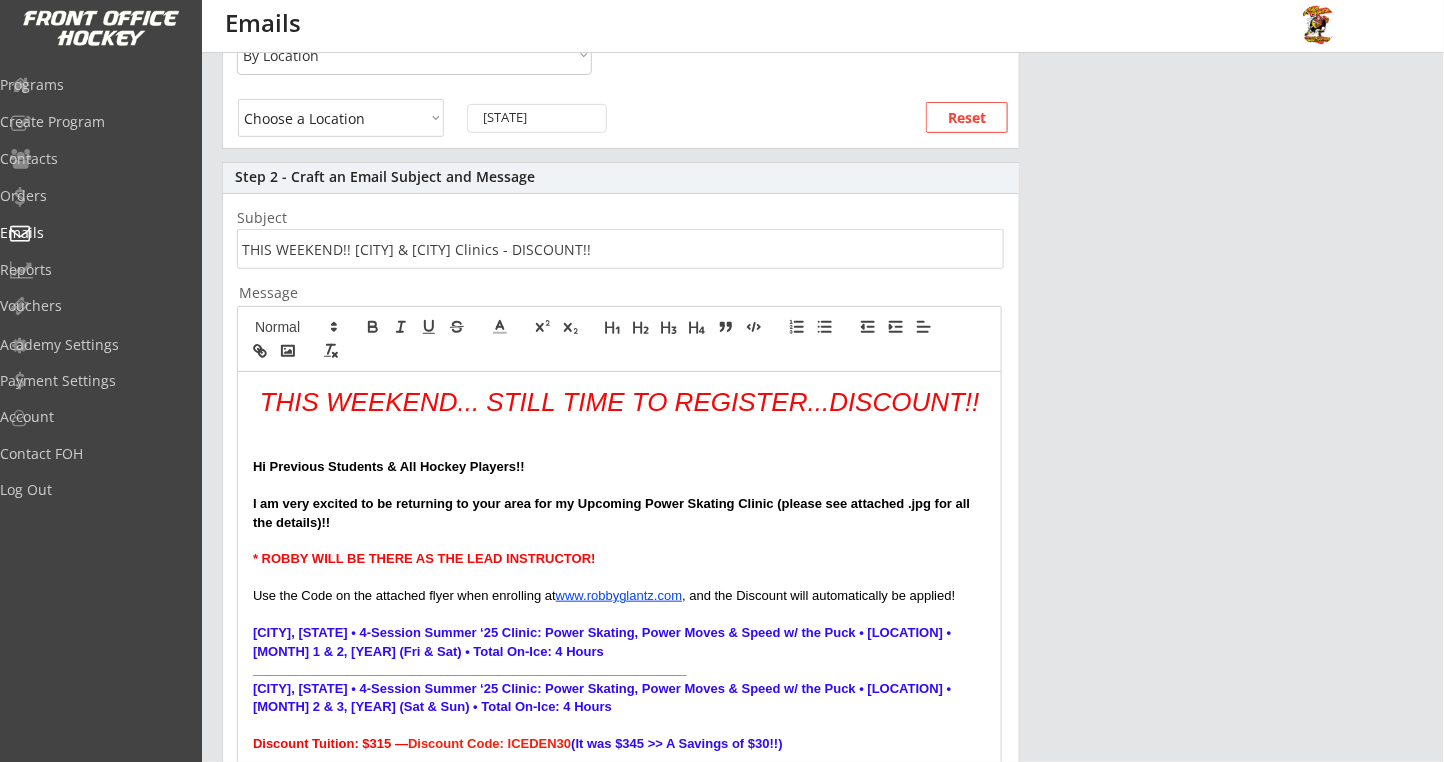 scroll, scrollTop: 0, scrollLeft: 0, axis: both 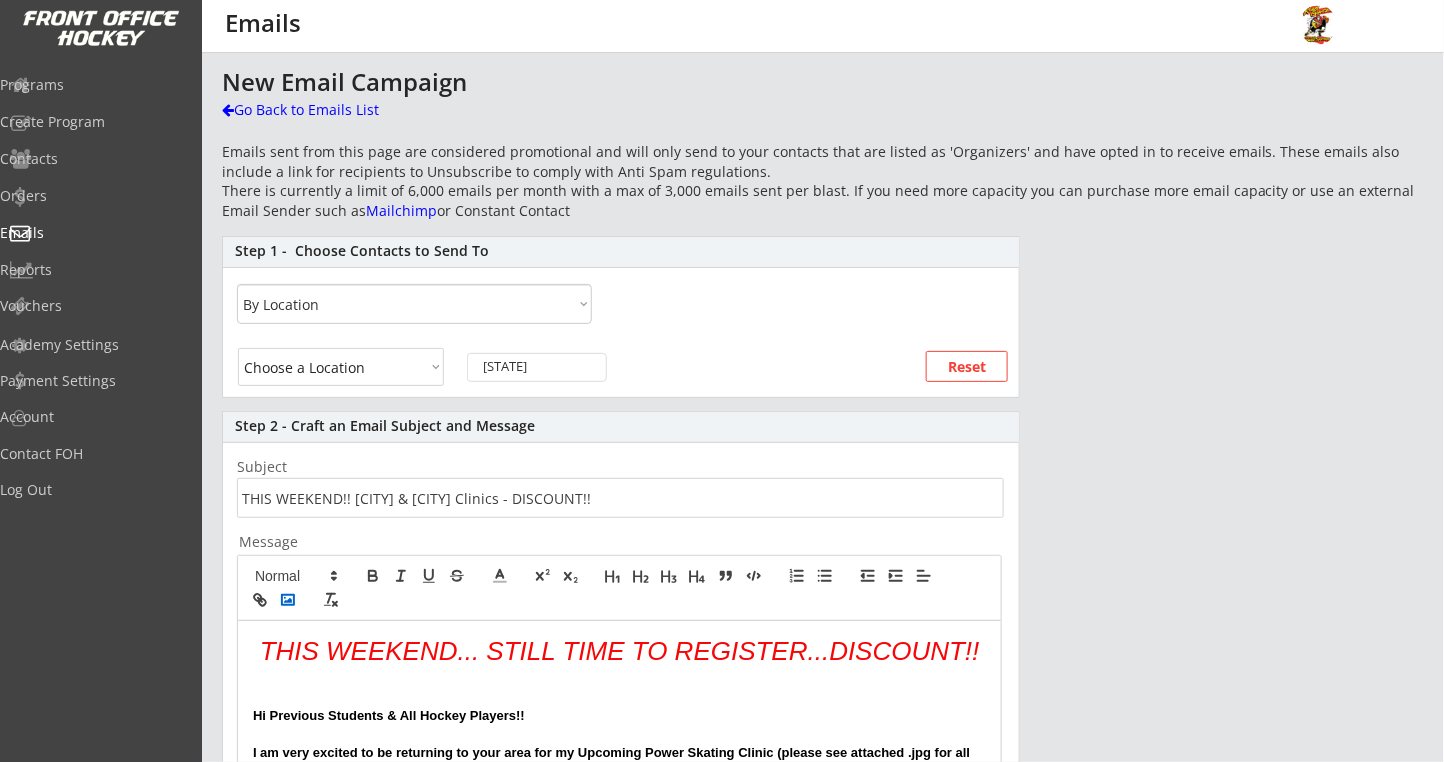 drag, startPoint x: 288, startPoint y: 603, endPoint x: 297, endPoint y: 594, distance: 12.727922 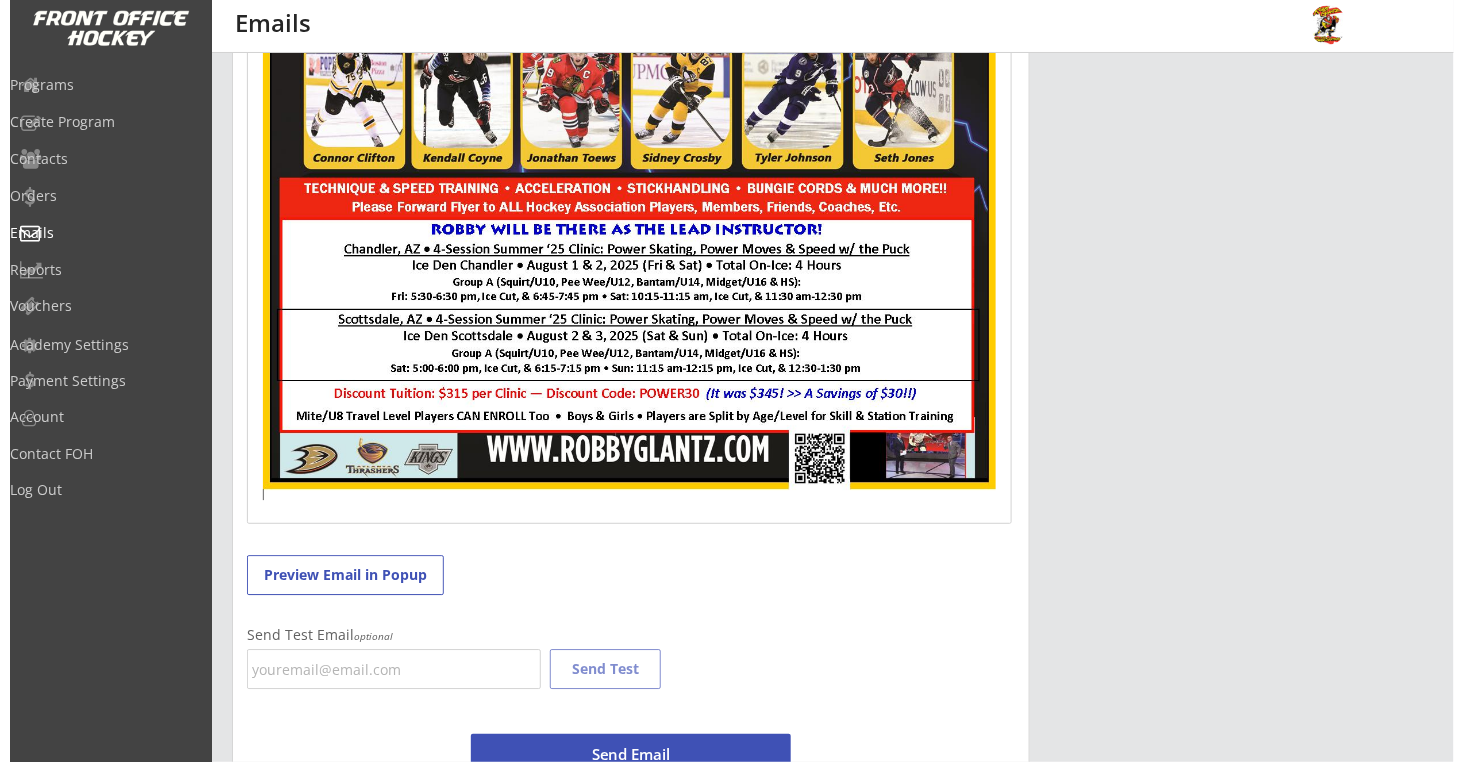 scroll, scrollTop: 1772, scrollLeft: 0, axis: vertical 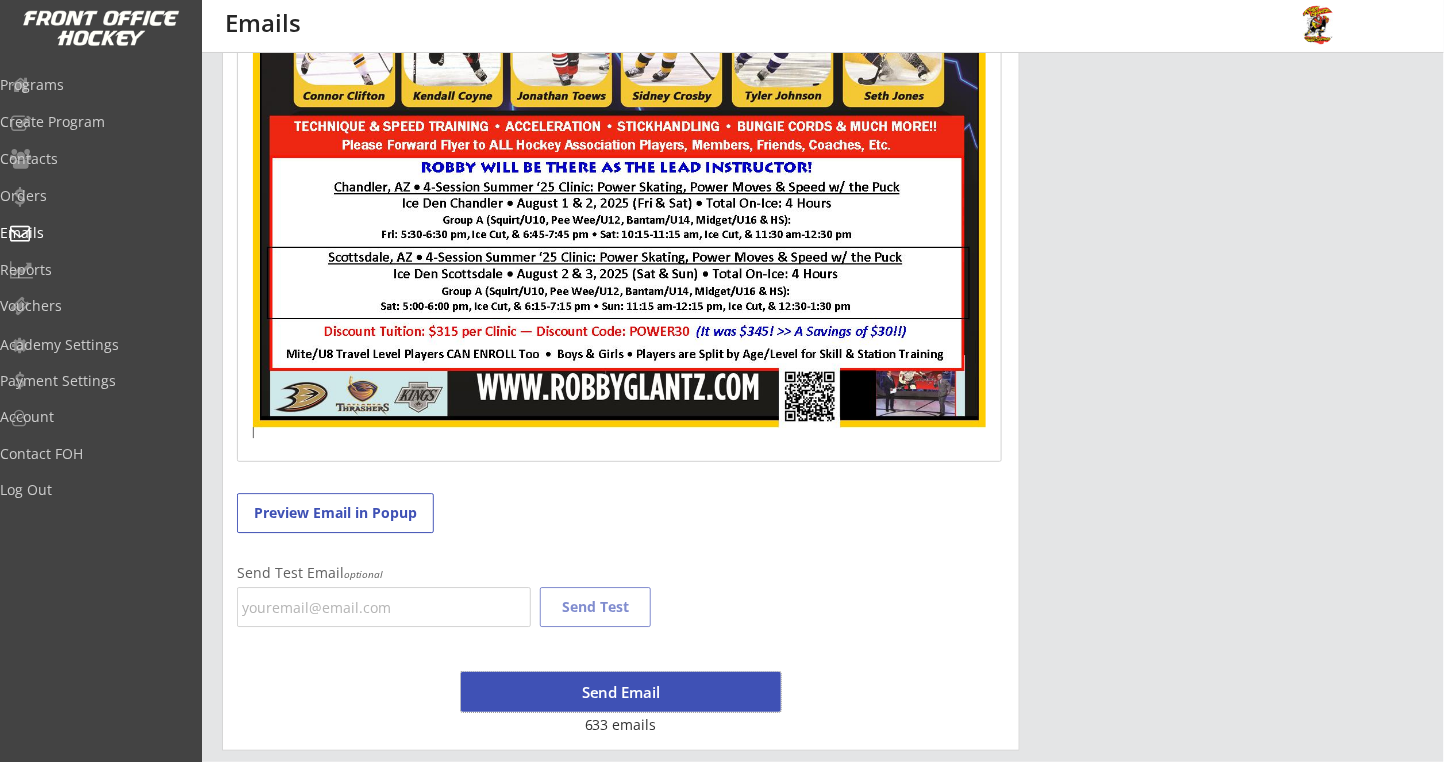 click on "Send Email" at bounding box center [621, 692] 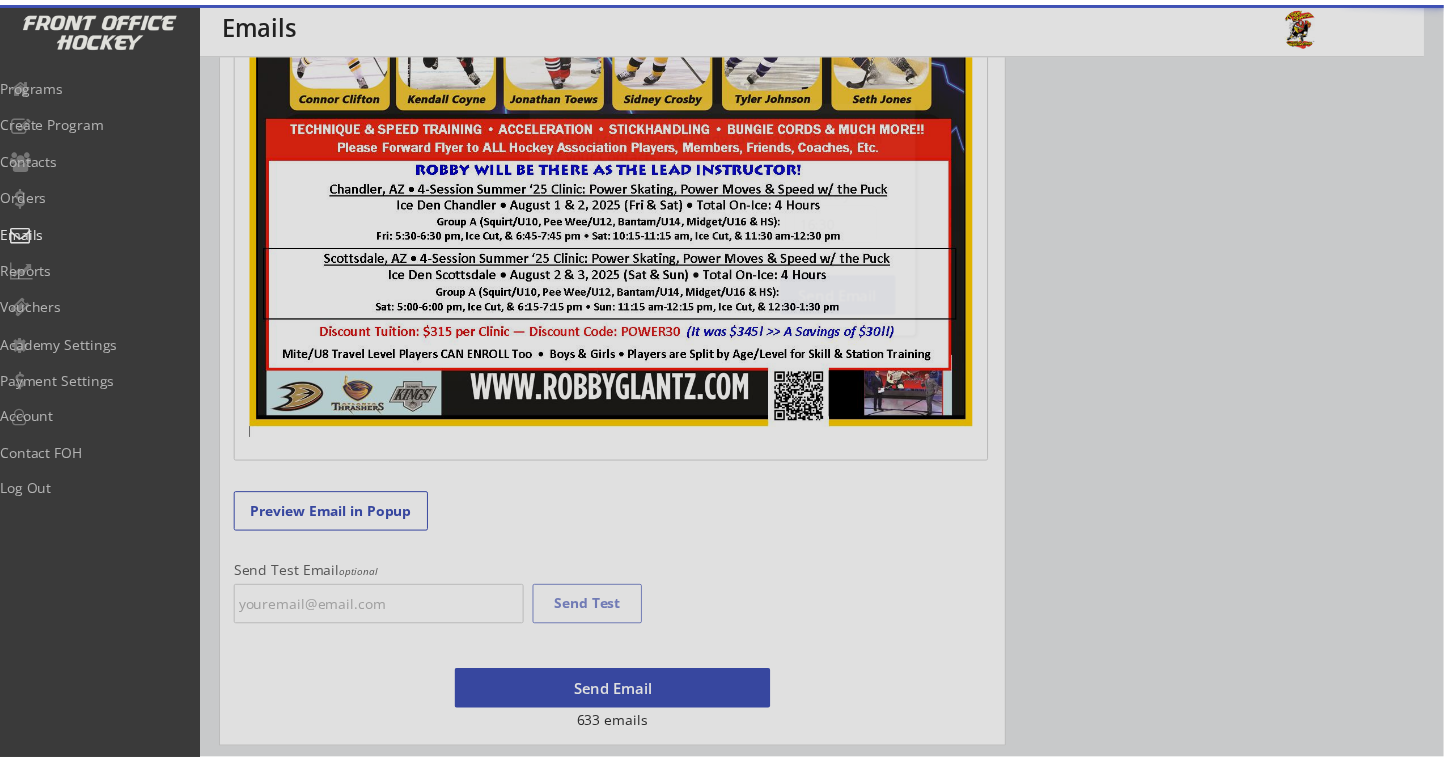 scroll, scrollTop: 982, scrollLeft: 0, axis: vertical 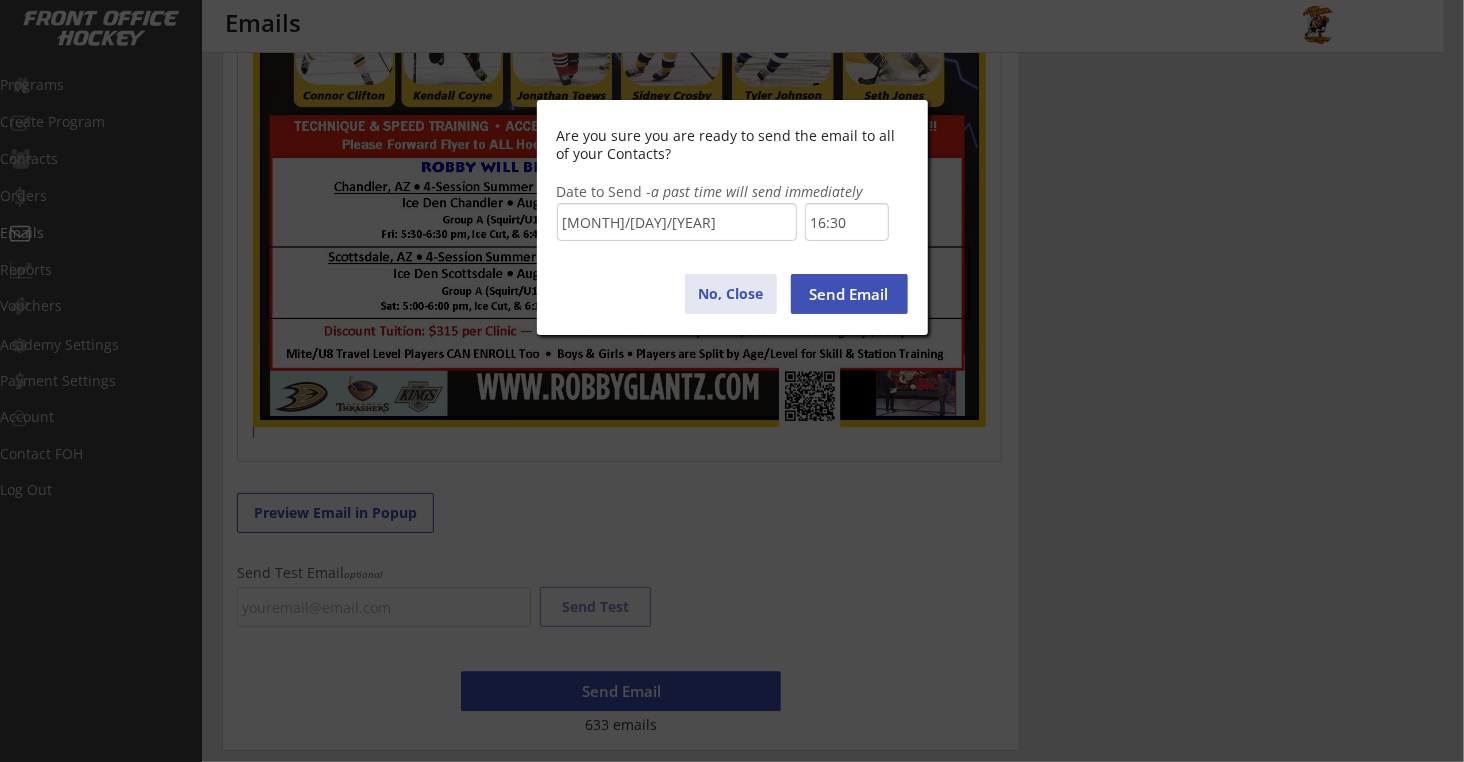 click on "No, Close" at bounding box center (731, 294) 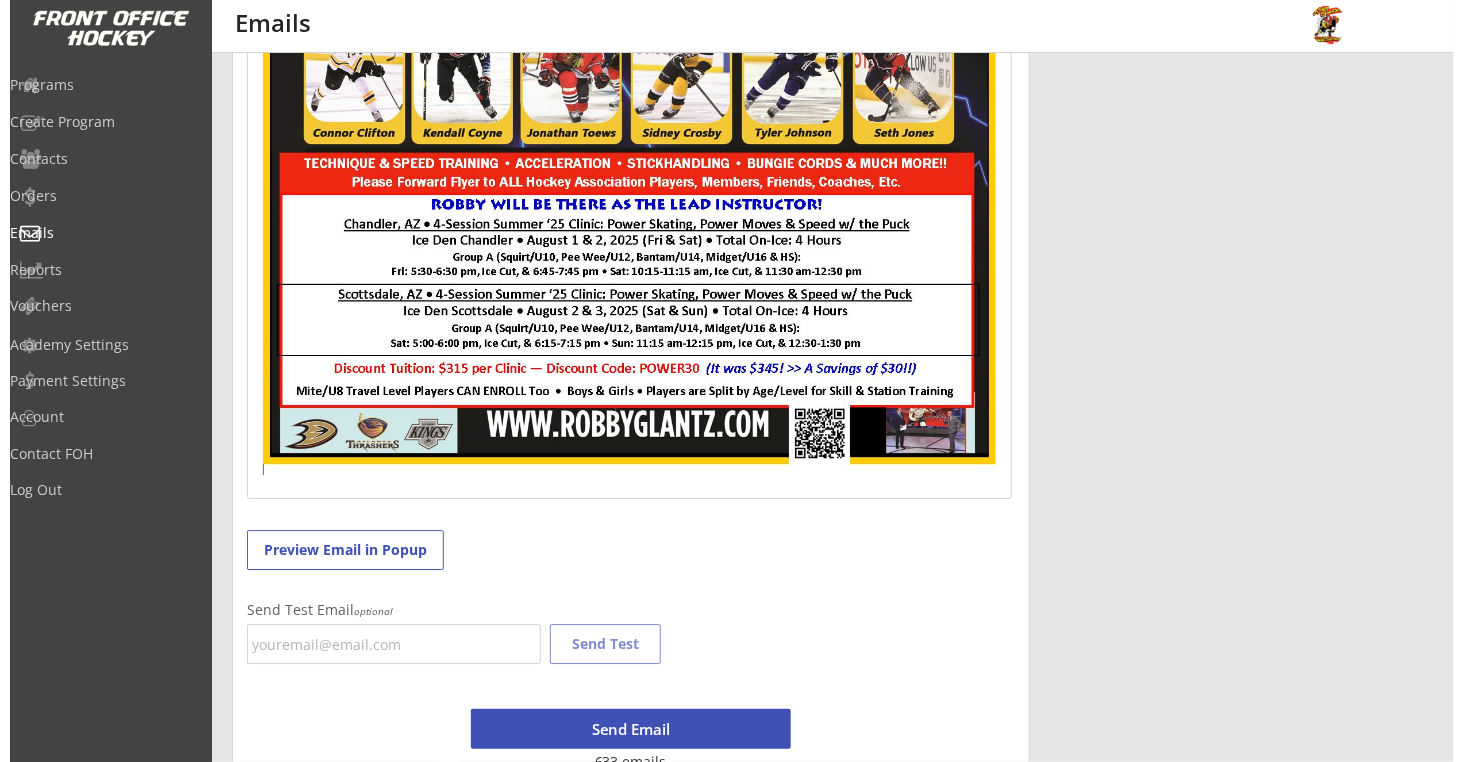 scroll, scrollTop: 1772, scrollLeft: 0, axis: vertical 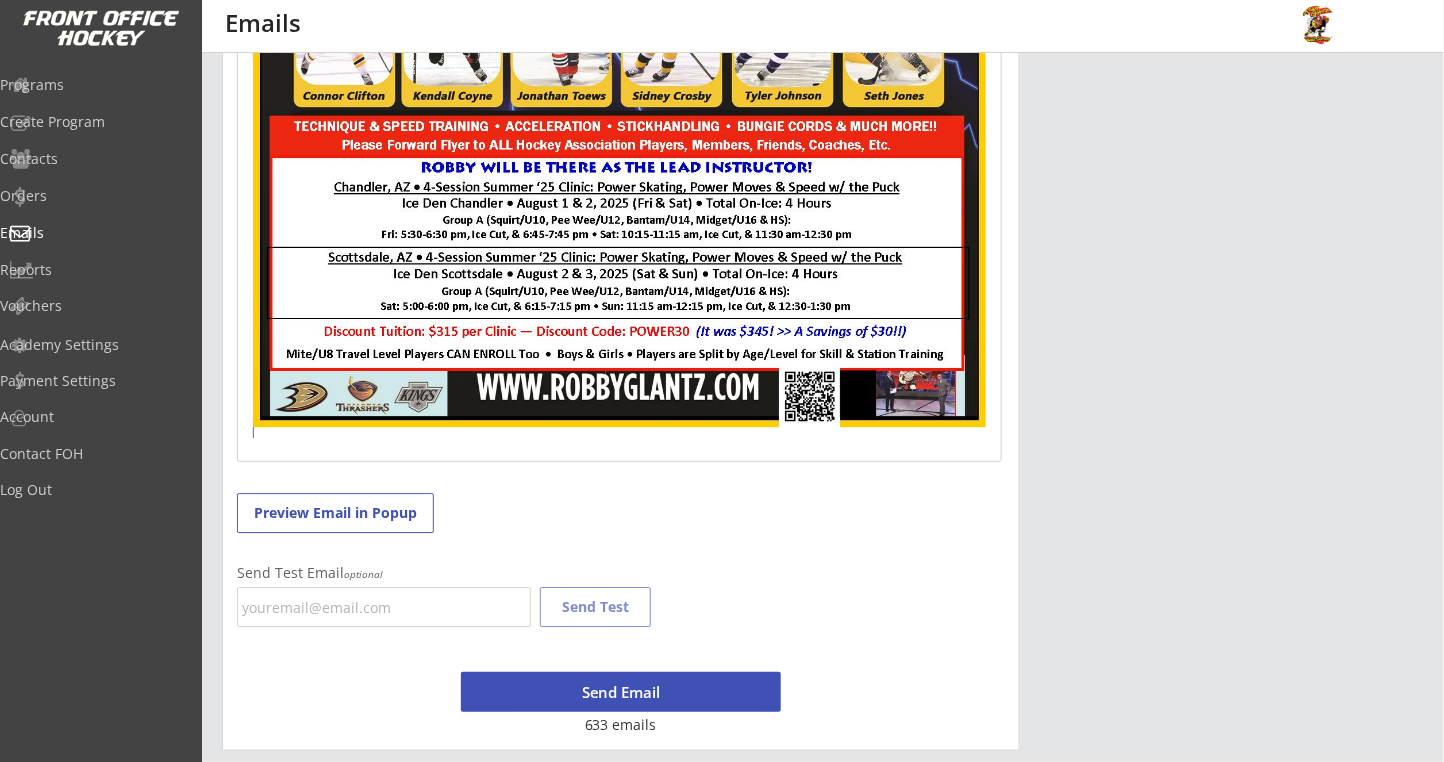 click on "Send Email" at bounding box center (621, 692) 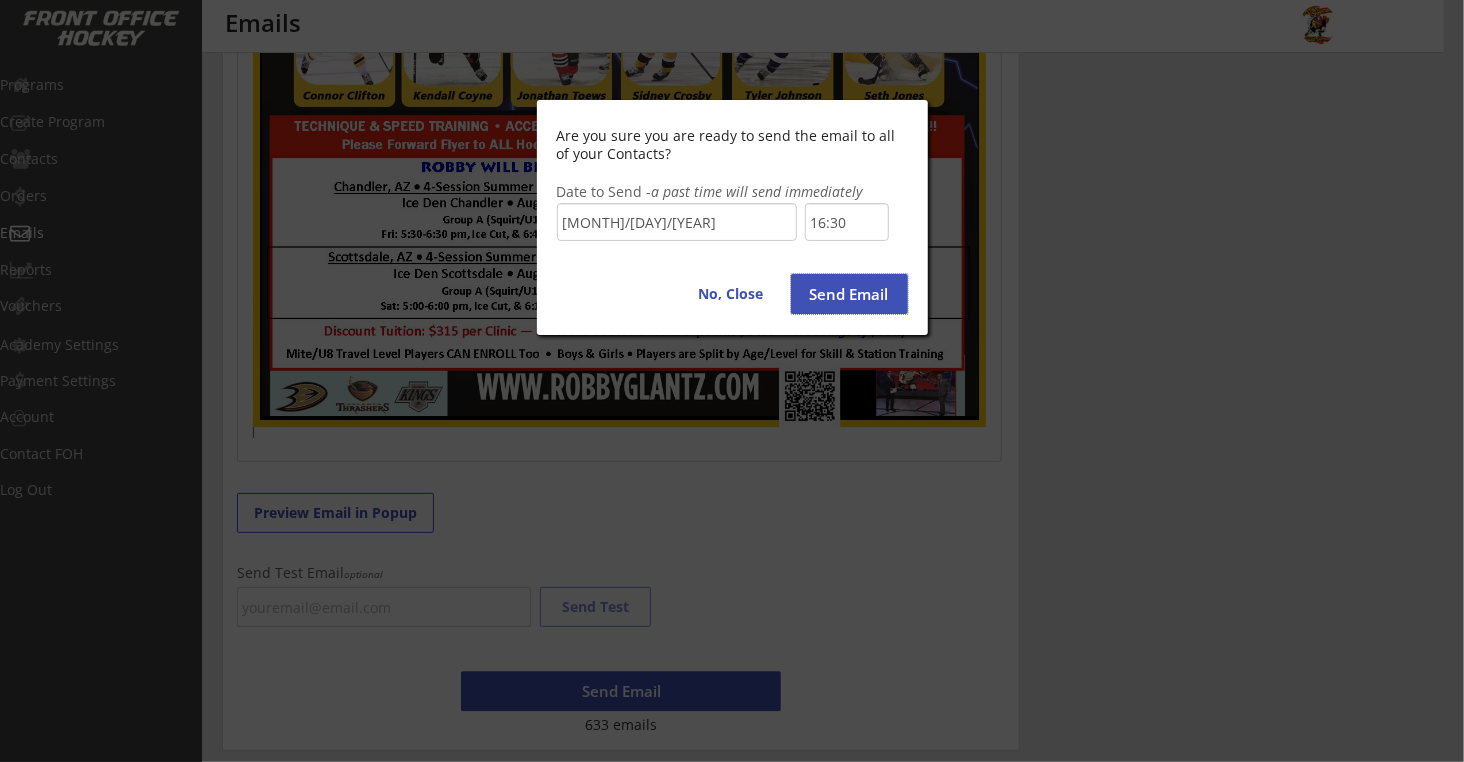 click on "Send Email" at bounding box center [849, 294] 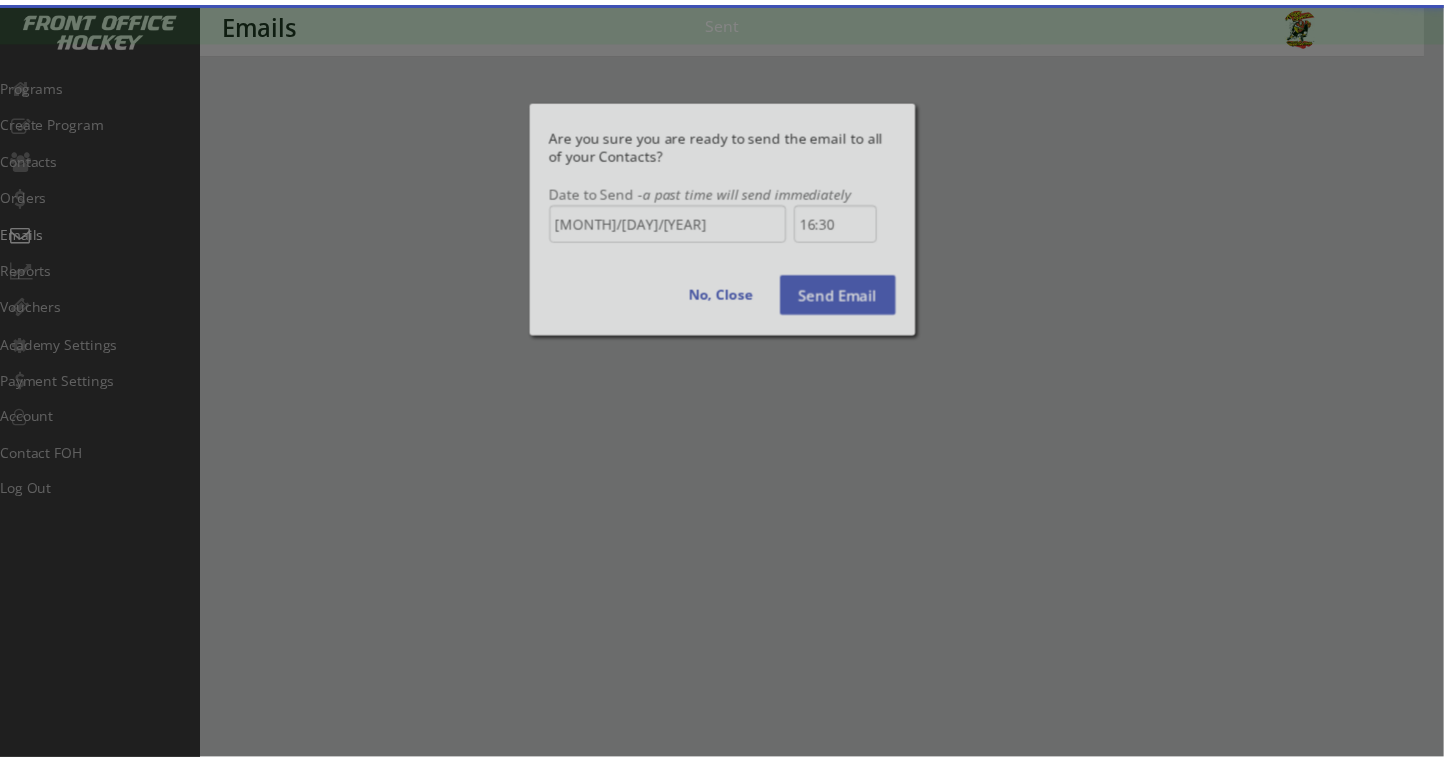 scroll, scrollTop: 739, scrollLeft: 0, axis: vertical 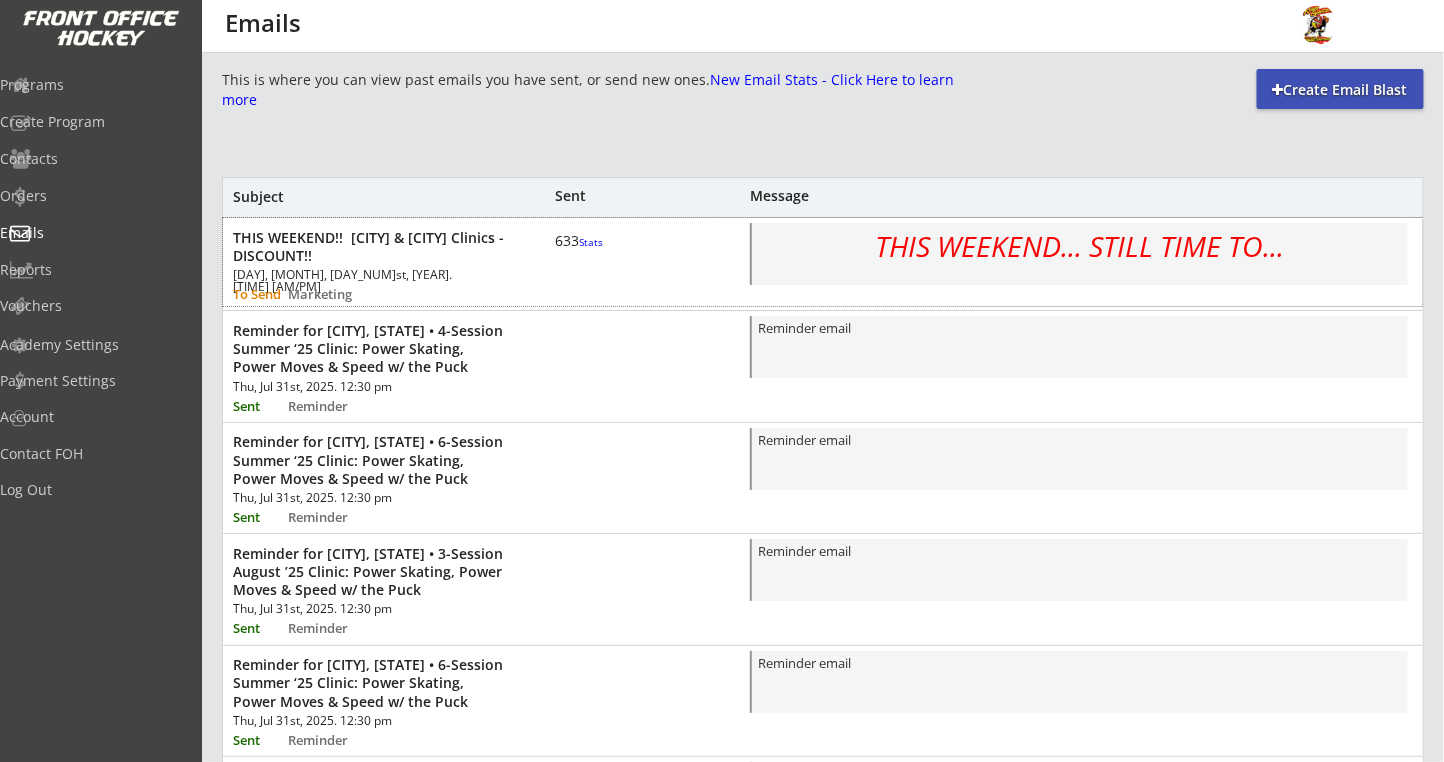 click on "Stats" at bounding box center (591, 242) 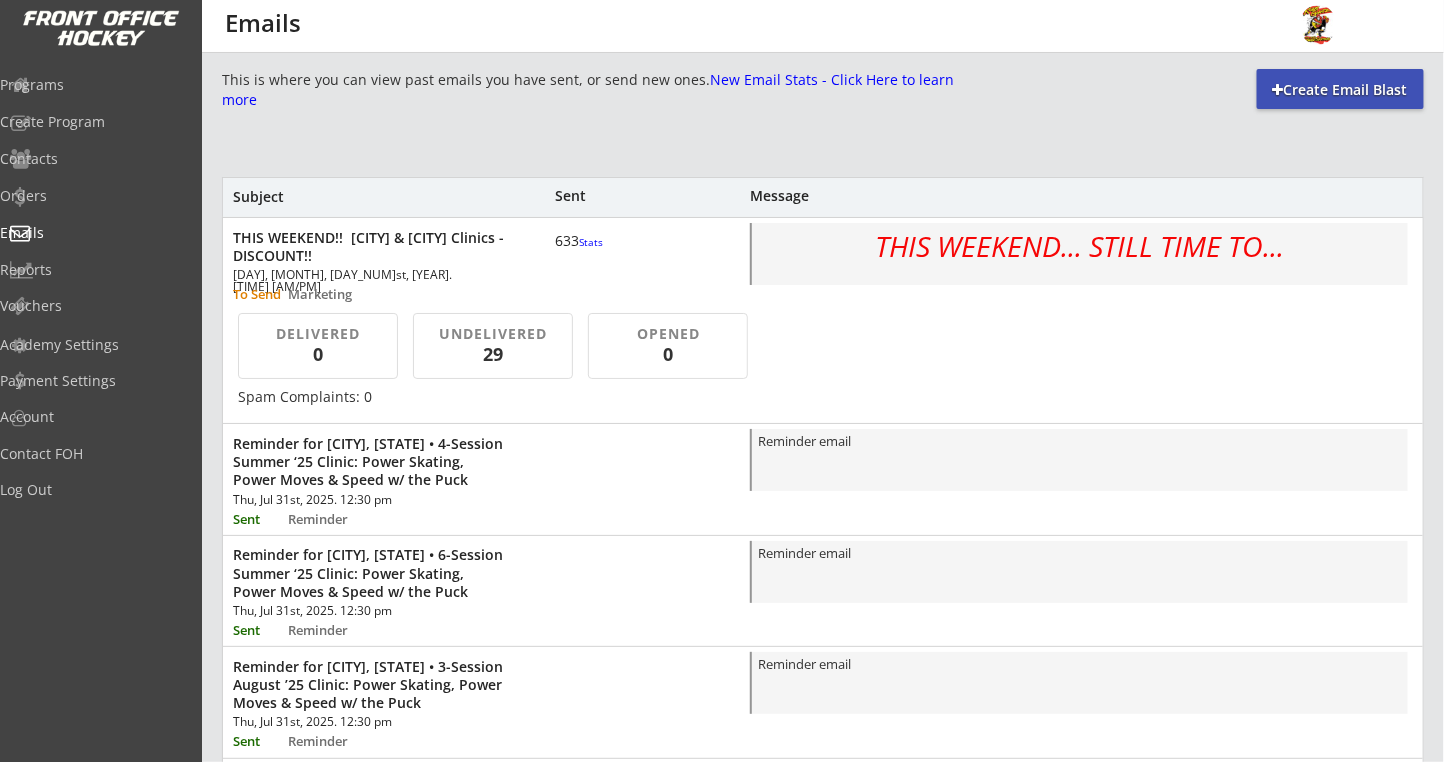 click on "Stats" at bounding box center [591, 242] 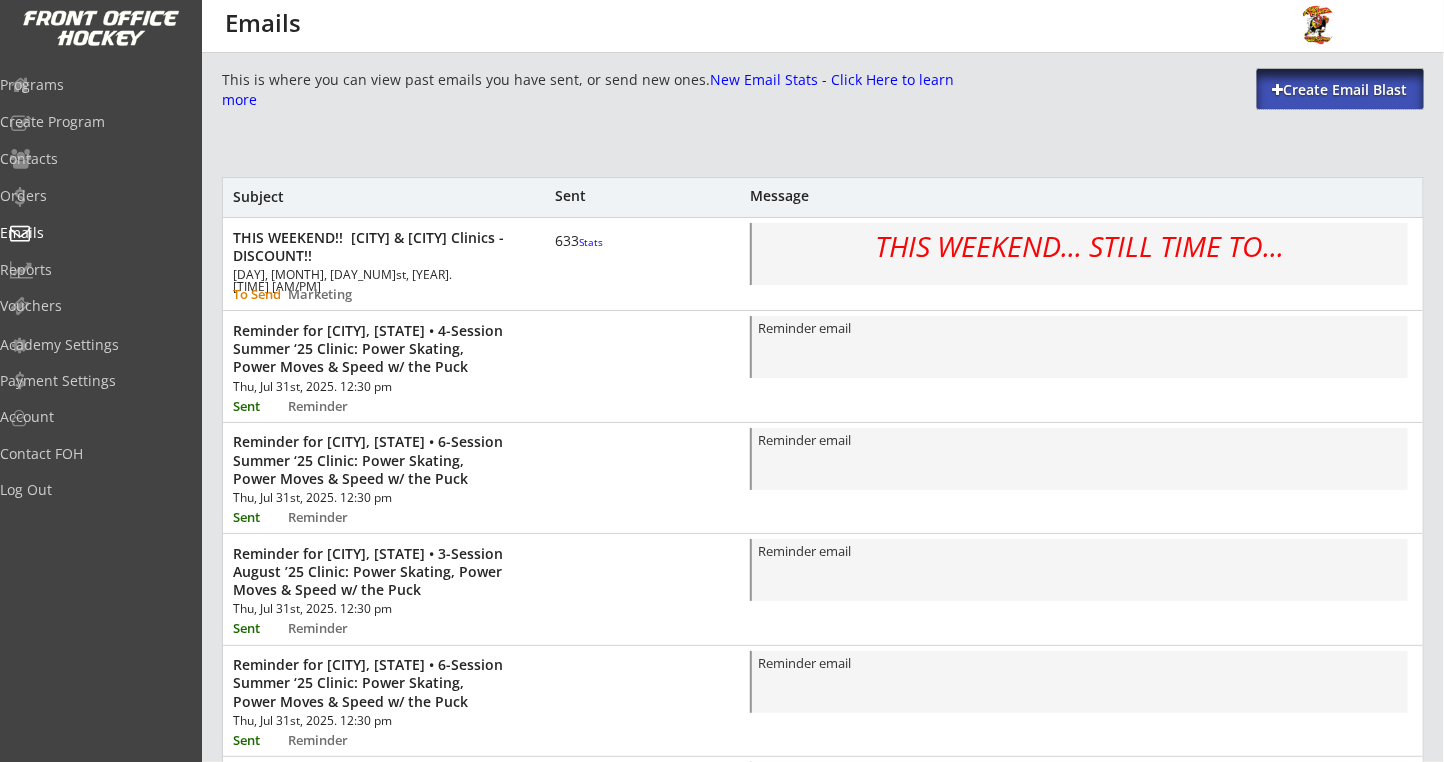 click on "Create Email Blast" at bounding box center [1340, 90] 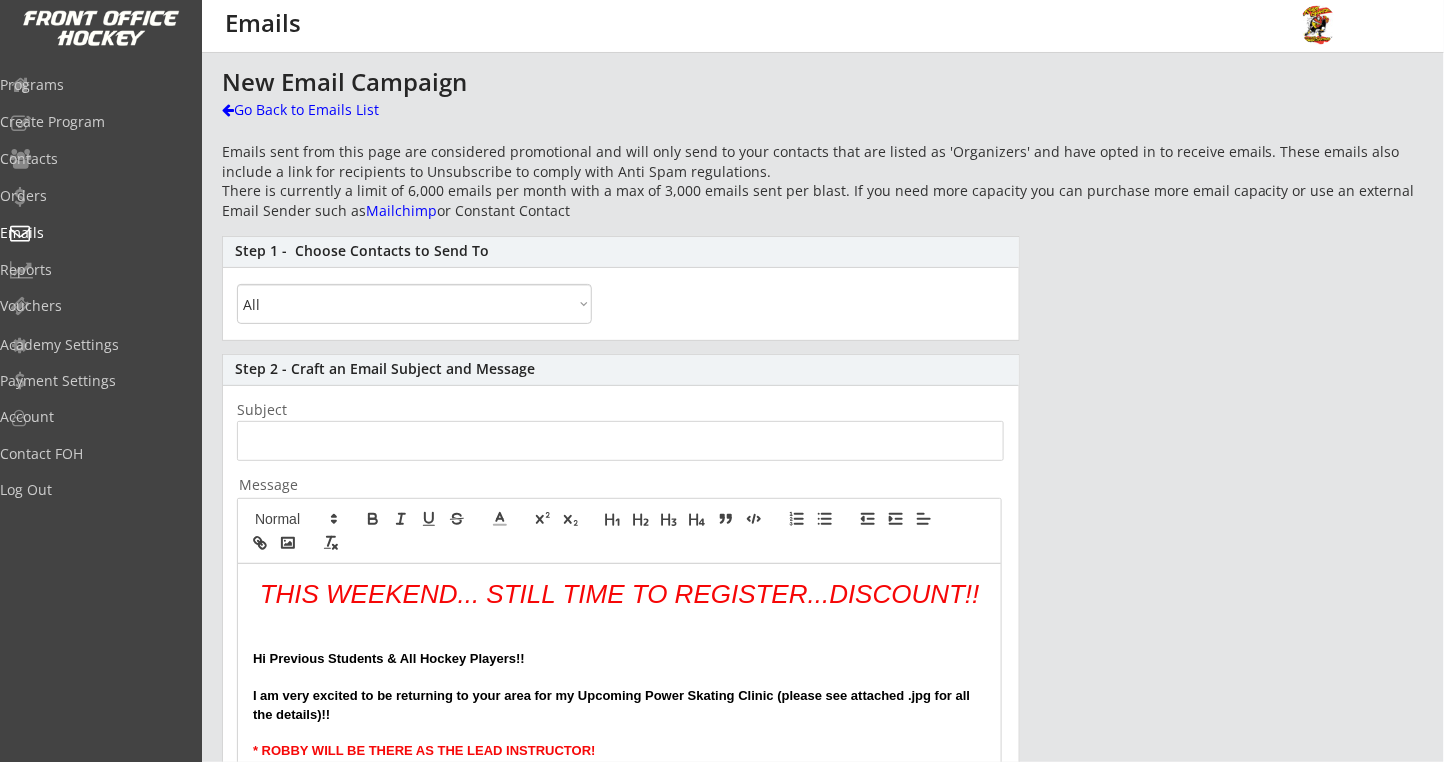click on "All By Specific Programs Within Birth Year Range By Location" at bounding box center [414, 304] 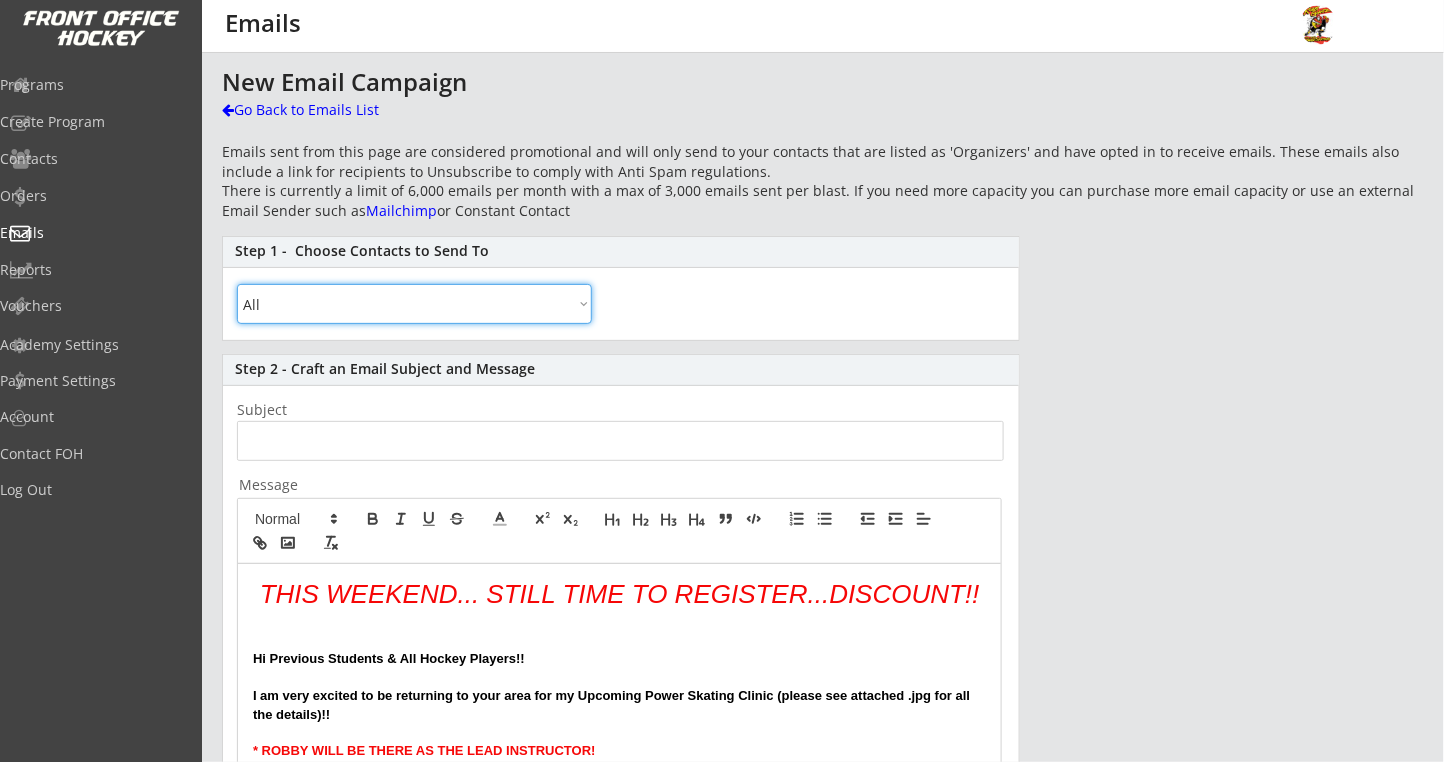 select on ""By Location"" 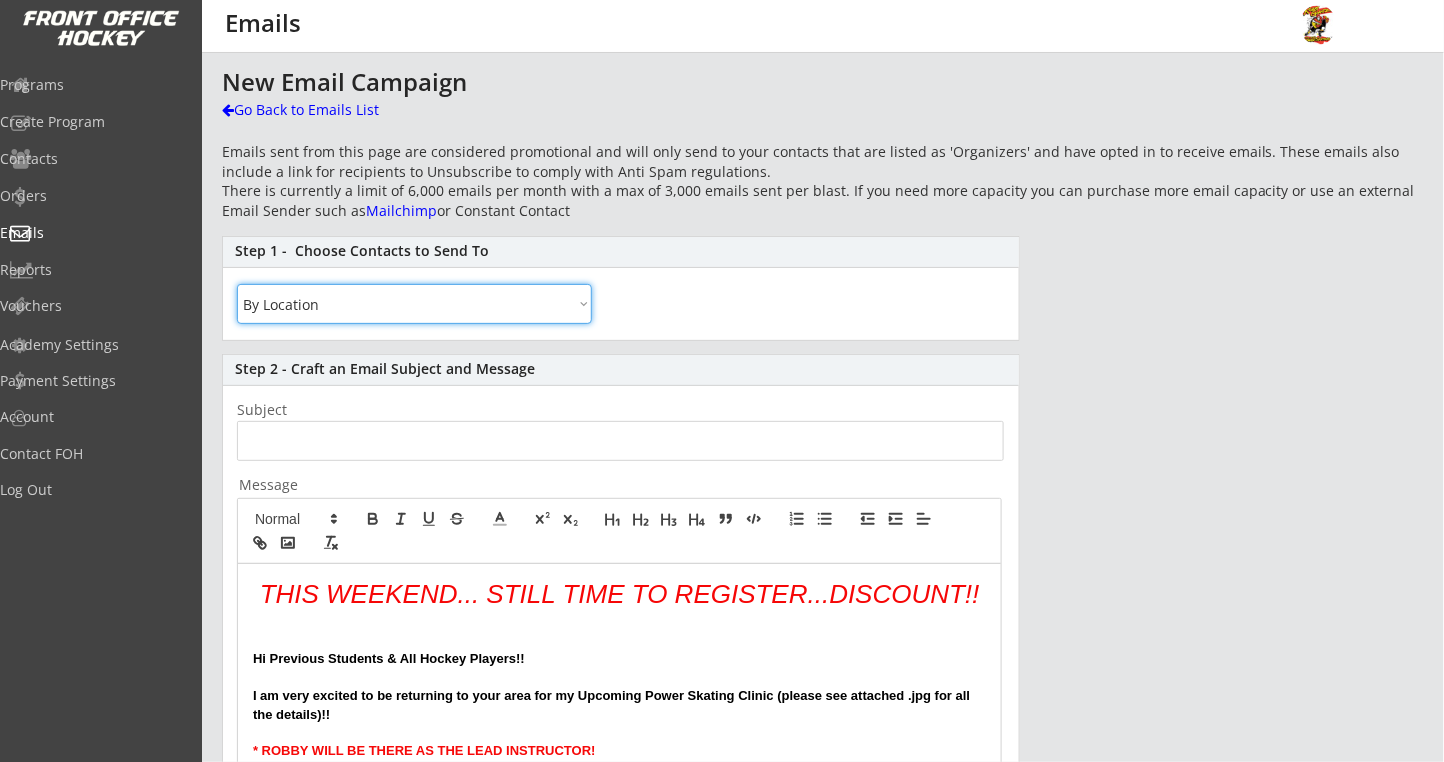 click on "All By Specific Programs Within Birth Year Range By Location" at bounding box center [414, 304] 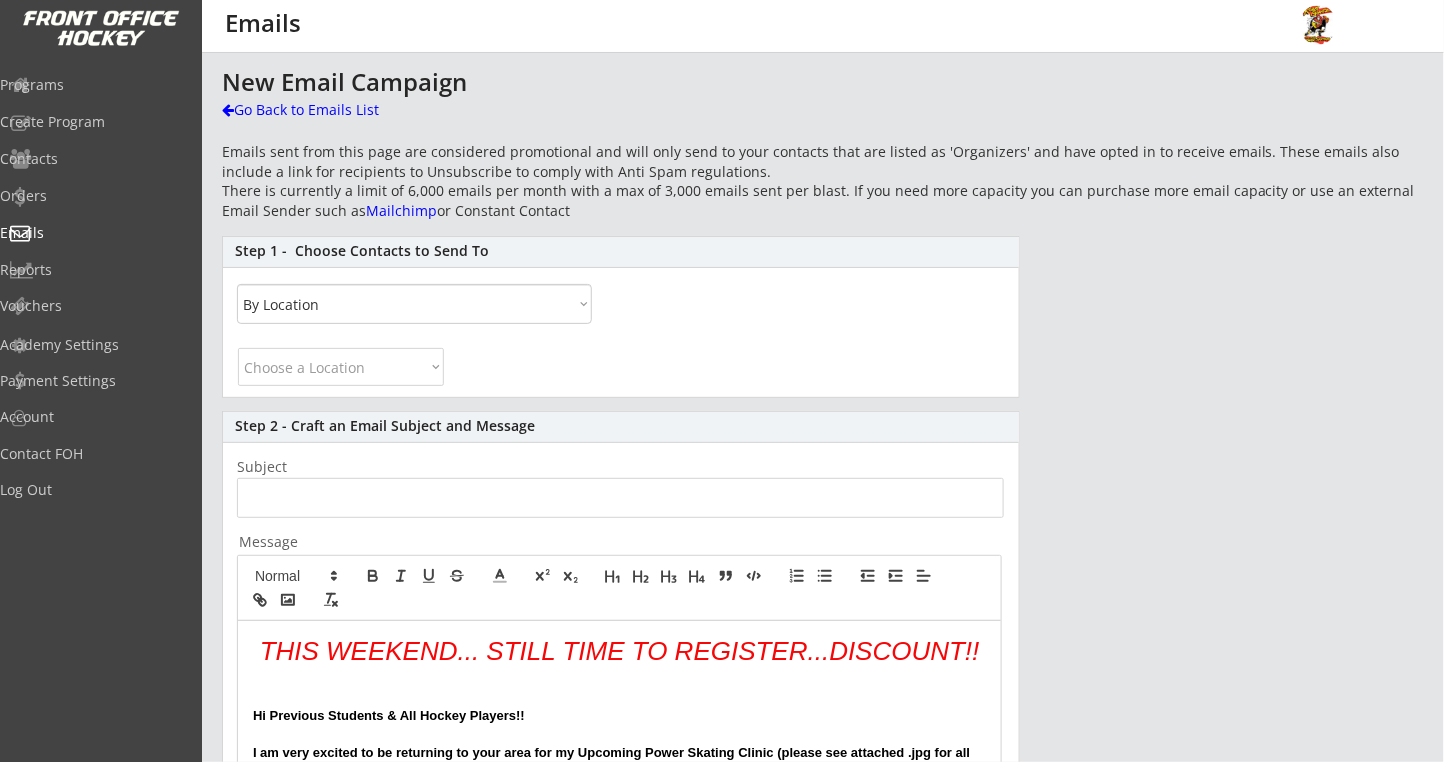 click on "Choose a Location  Canada United States Alabama Alaska Arizona Arkansas California Colorado Connecticut Delaware Florida Georgia Hawaii Idaho Illinois Indiana Iowa Kansas Kentucky Louisiana Maine Maryland Massachusetts Michigan Minnesota Mississippi Missouri Montana Nebraska Nevada New Hampshire New Jersey New Mexico New York North Carolina North Dakota Ohio Oklahoma Oregon Pennsylvania Rhode Island South Carolina South Dakota Tennessee Texas Utah Vermont Virginia Washington West Virginia Wisconsin Wyoming Alberta British Columbia Manitoba New Brunswick Newfoundland and Labrador Northwest Territories Nova Scotia Nunavut Ontario Prince Edward Island Quebec Saskatchewan Yukon" at bounding box center (341, 367) 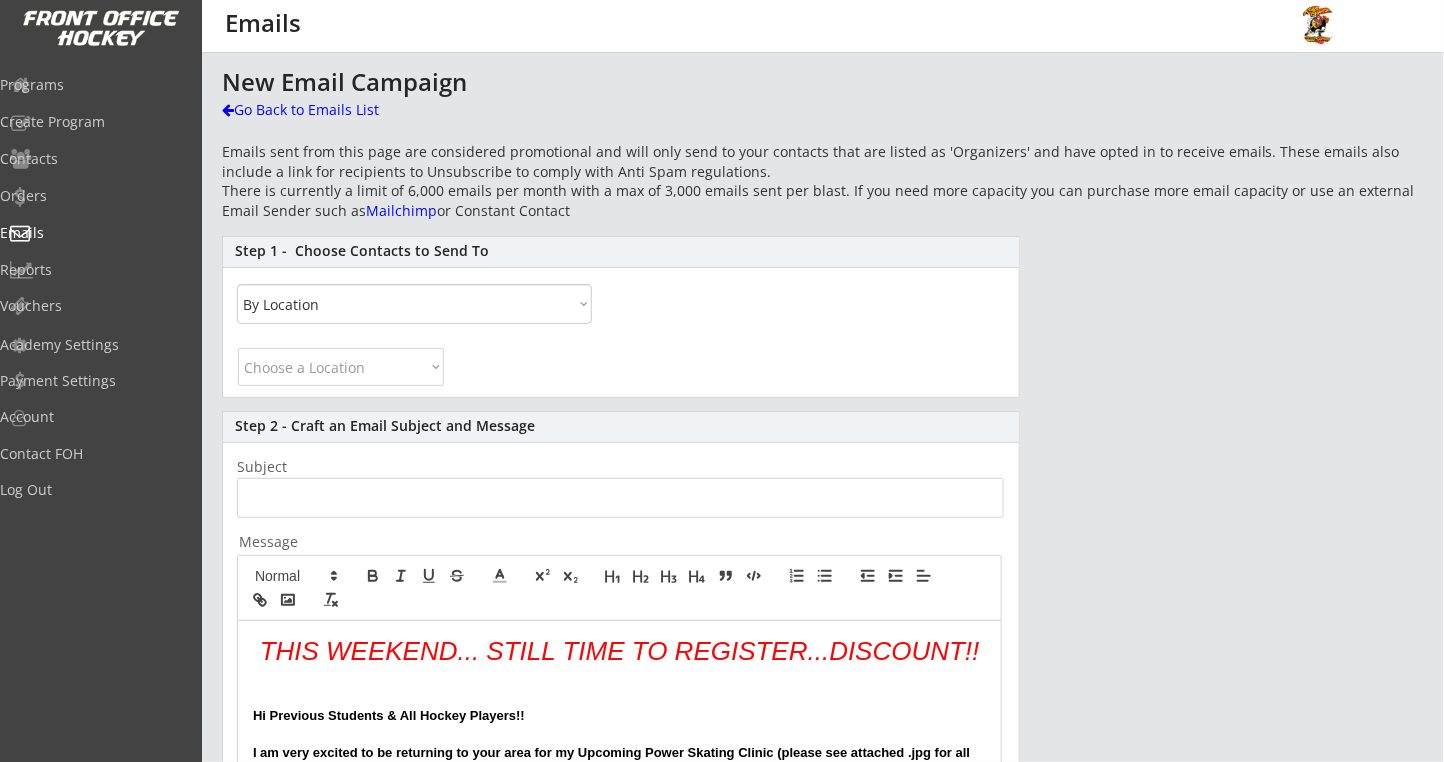 click on "Choose a Location  Canada United States Alabama Alaska Arizona Arkansas California Colorado Connecticut Delaware Florida Georgia Hawaii Idaho Illinois Indiana Iowa Kansas Kentucky Louisiana Maine Maryland Massachusetts Michigan Minnesota Mississippi Missouri Montana Nebraska Nevada New Hampshire New Jersey New Mexico New York North Carolina North Dakota Ohio Oklahoma Oregon Pennsylvania Rhode Island South Carolina South Dakota Tennessee Texas Utah Vermont Virginia Washington West Virginia Wisconsin Wyoming Alberta British Columbia Manitoba New Brunswick Newfoundland and Labrador Northwest Territories Nova Scotia Nunavut Ontario Prince Edward Island Quebec Saskatchewan Yukon" at bounding box center (341, 367) 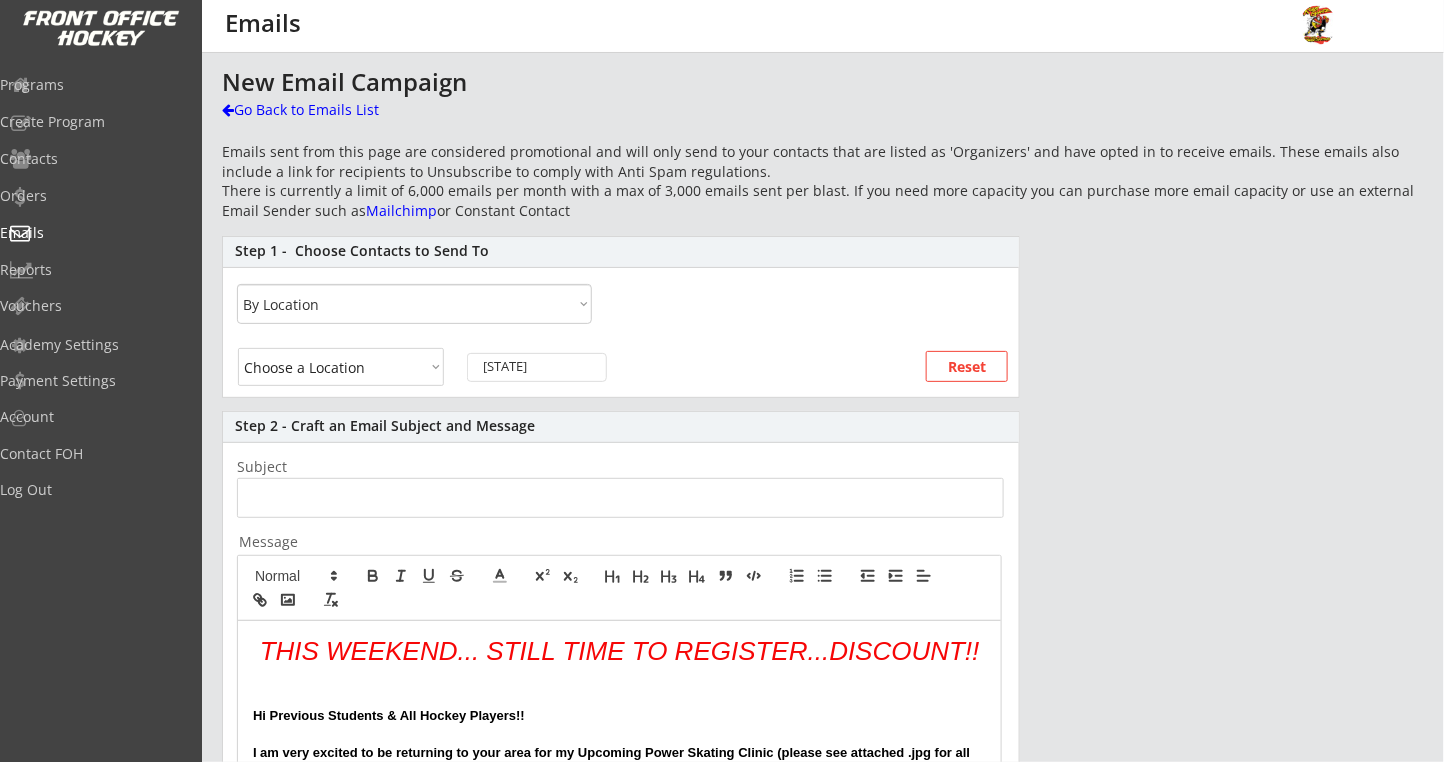click on "[STATE]" at bounding box center (545, 366) 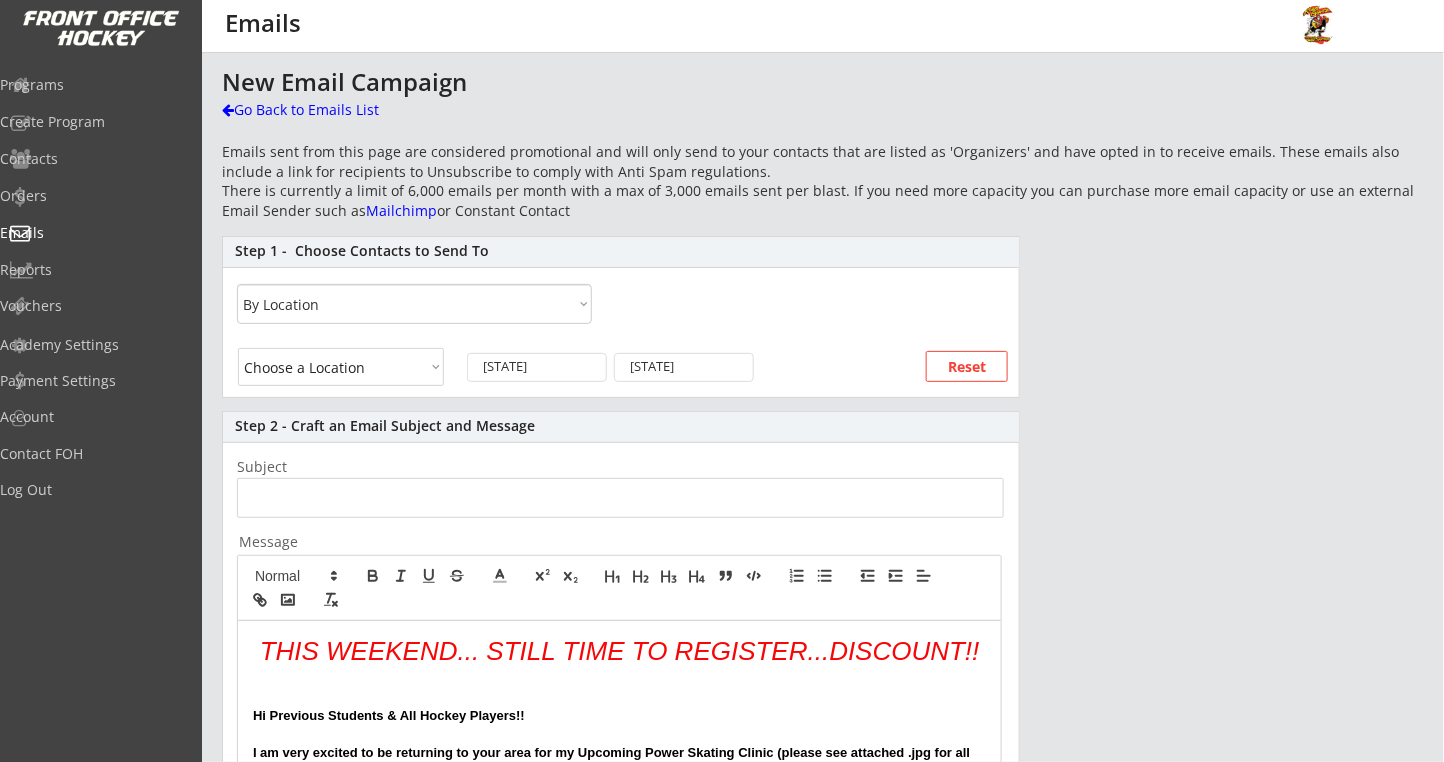 click on "Choose a Location  Canada United States Alabama Alaska Arizona Arkansas California Colorado Connecticut Delaware Florida Georgia Hawaii Idaho Illinois Indiana Iowa Kansas Kentucky Louisiana Maine Maryland Massachusetts Michigan Minnesota Mississippi Missouri Montana Nebraska Nevada New Hampshire New Jersey New Mexico New York North Carolina North Dakota Ohio Oklahoma Oregon Pennsylvania Rhode Island South Carolina South Dakota Tennessee Texas Utah Vermont Virginia Washington West Virginia Wisconsin Wyoming Alberta British Columbia Manitoba New Brunswick Newfoundland and Labrador Northwest Territories Nova Scotia Nunavut Ontario Prince Edward Island Quebec Saskatchewan Yukon" at bounding box center (341, 367) 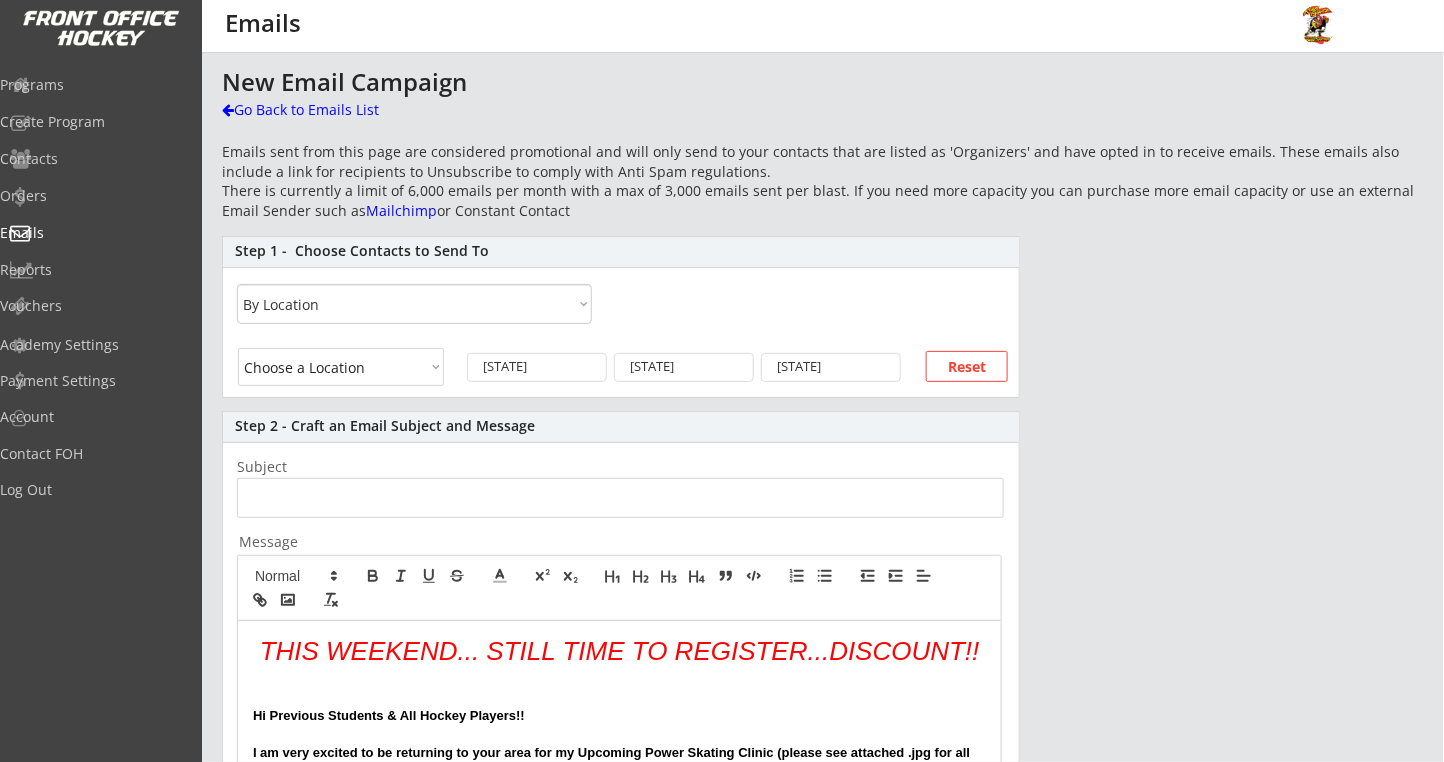 click at bounding box center [620, 498] 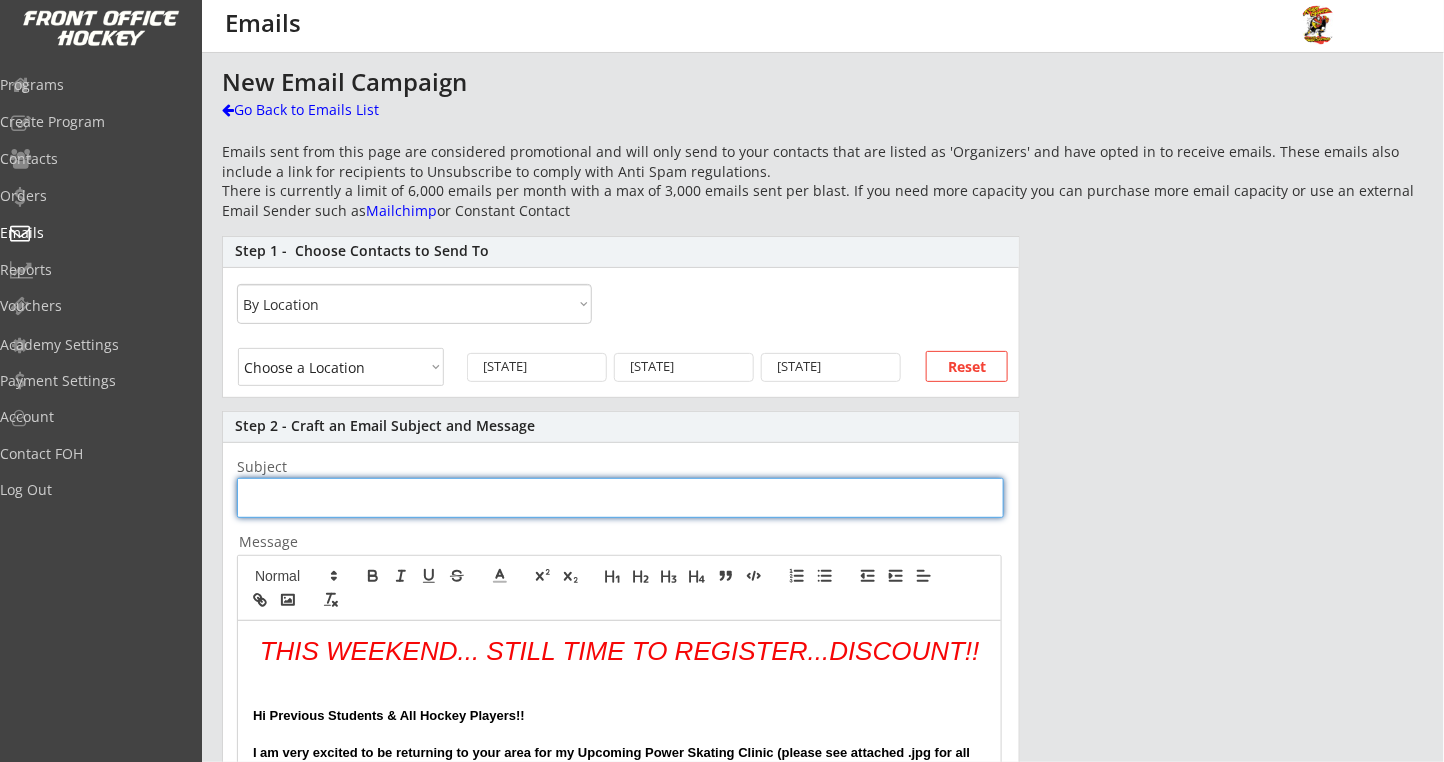 paste on "DISCOUNT!! [CITY], [STATE] Clinic STARTS NEXT WEEK!!" 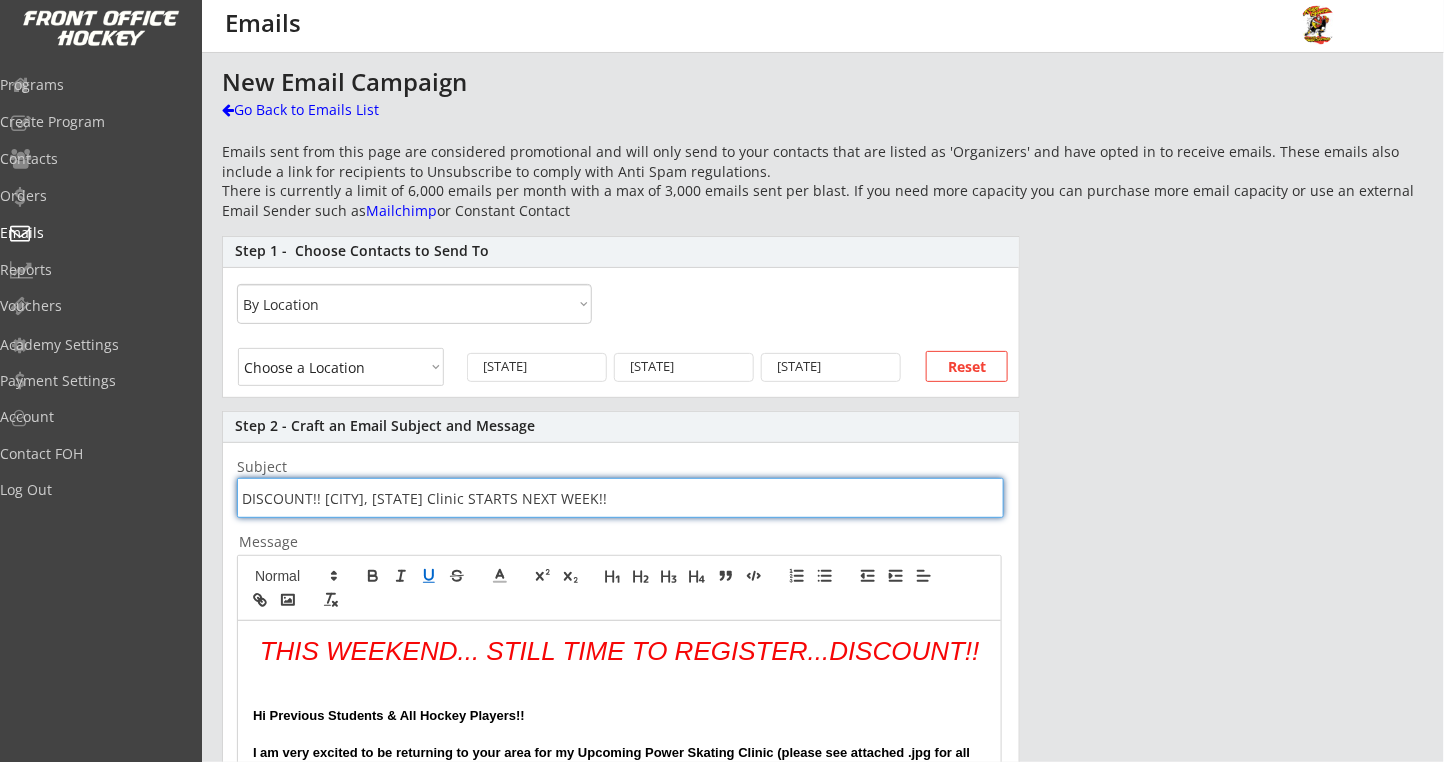 scroll, scrollTop: 266, scrollLeft: 0, axis: vertical 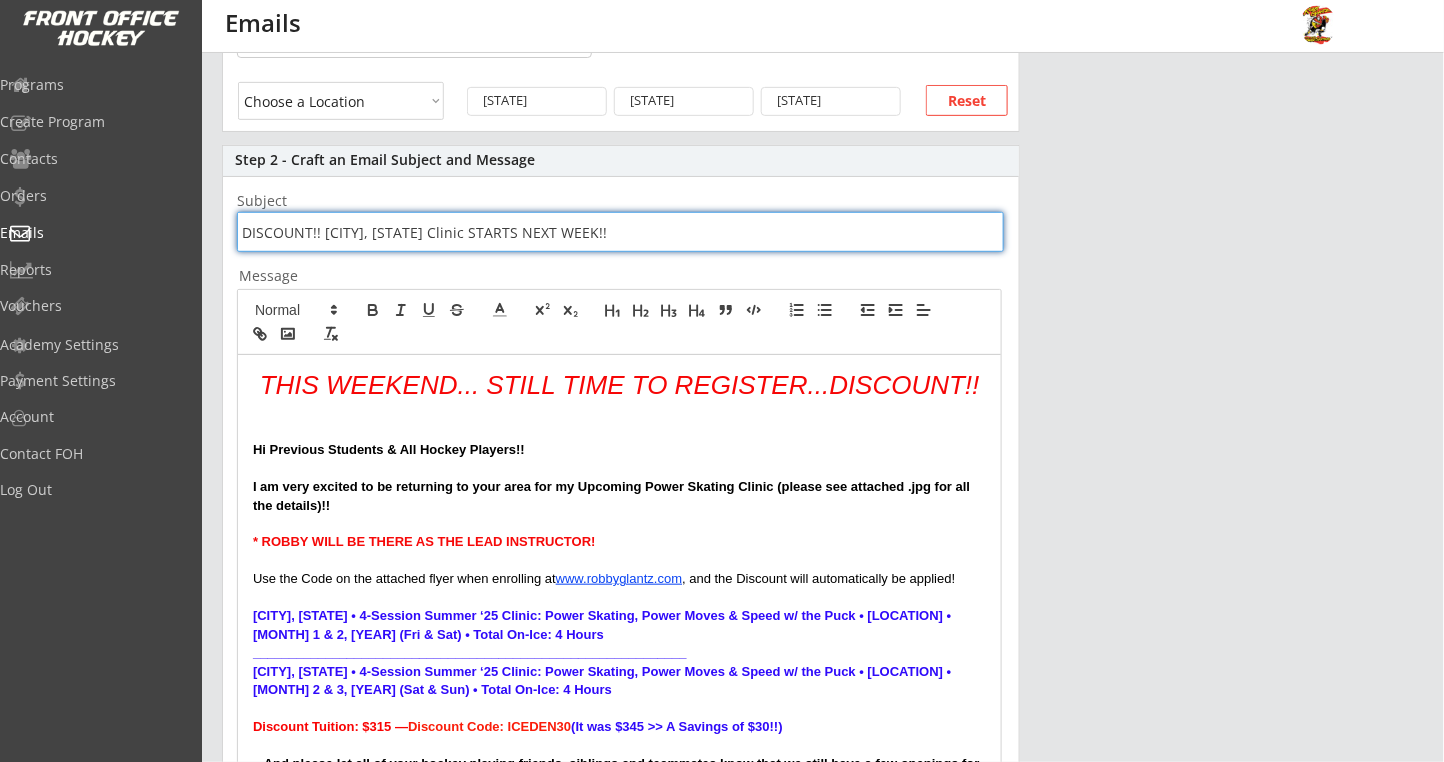 type on "DISCOUNT!! [CITY], [STATE] Clinic STARTS NEXT WEEK!!" 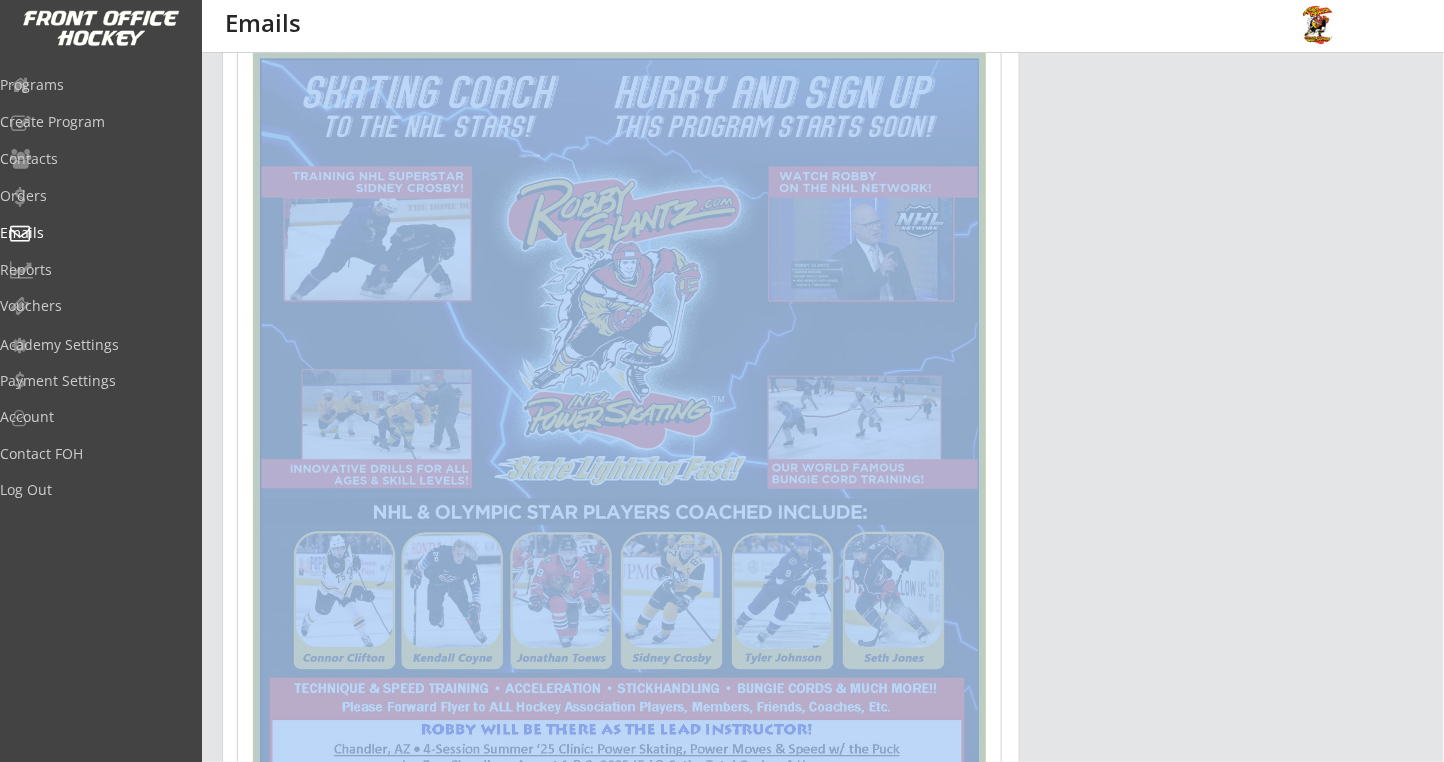 scroll, scrollTop: 1221, scrollLeft: 0, axis: vertical 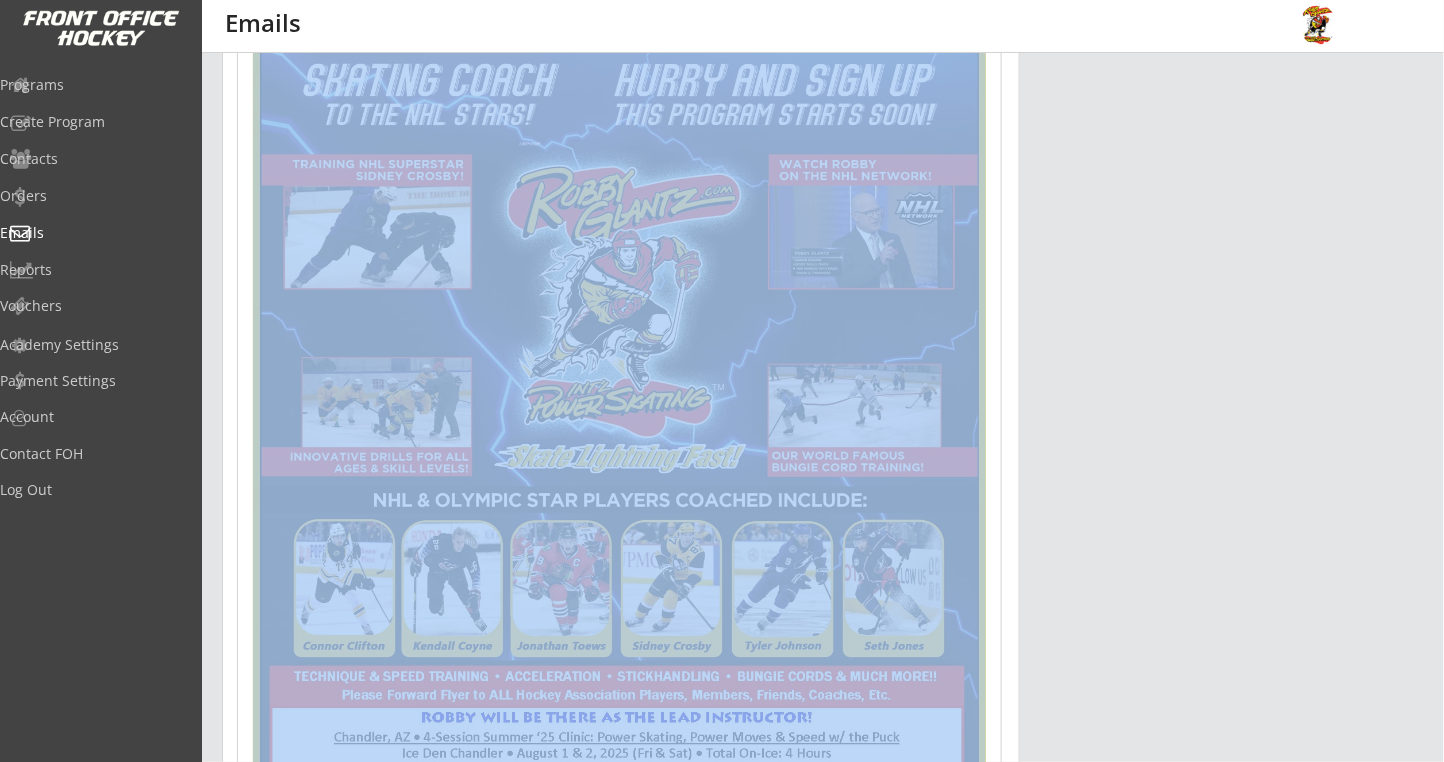 drag, startPoint x: 249, startPoint y: 441, endPoint x: 483, endPoint y: 686, distance: 338.79346 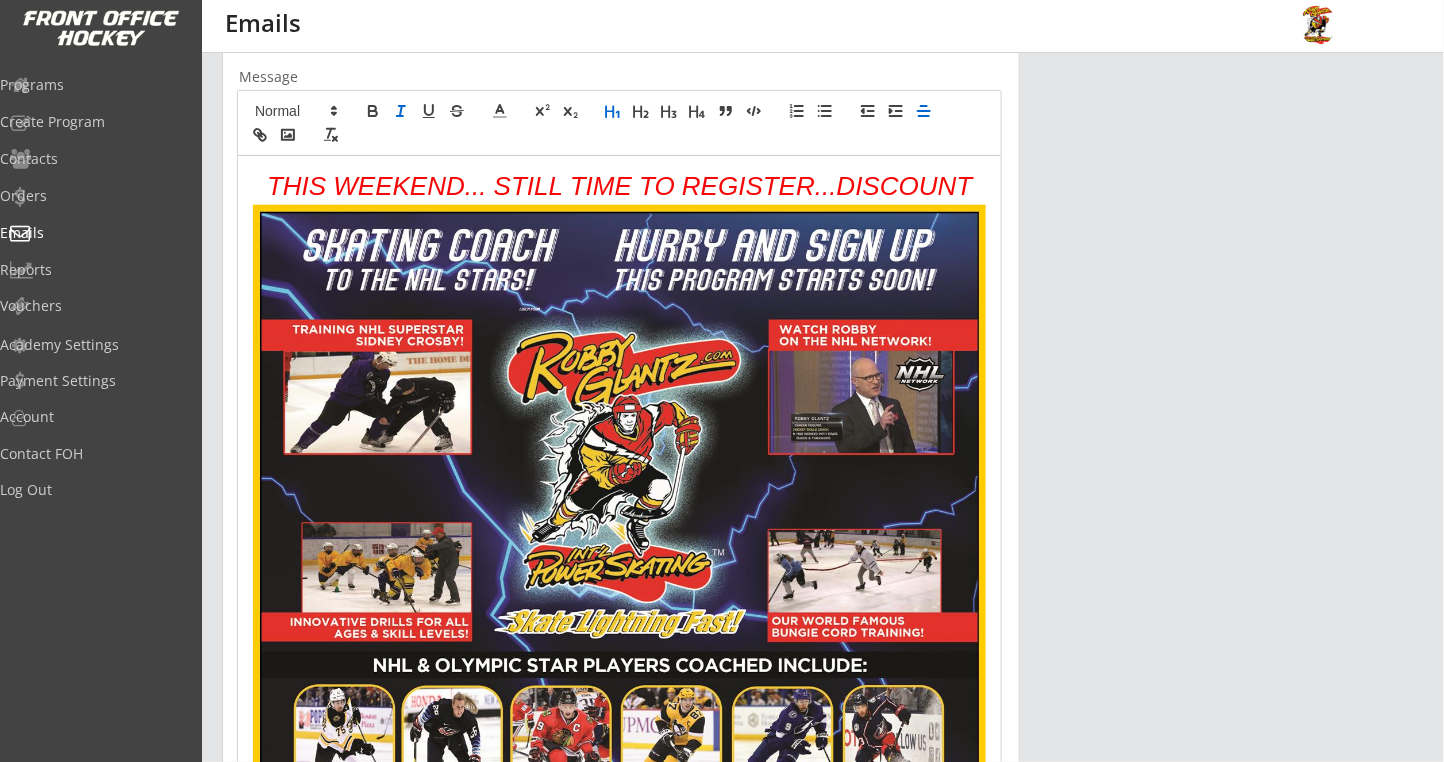 scroll, scrollTop: 200, scrollLeft: 0, axis: vertical 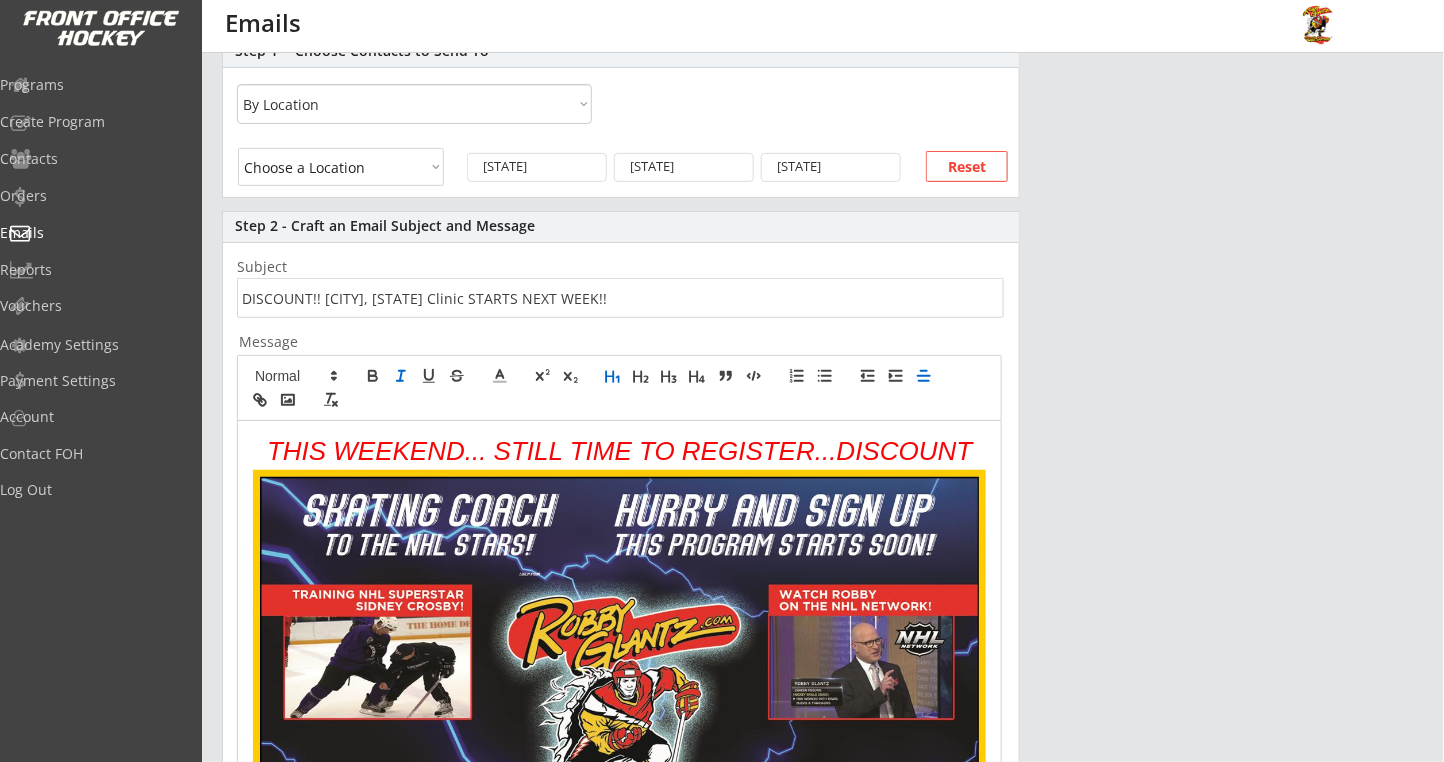 click at bounding box center (619, 944) 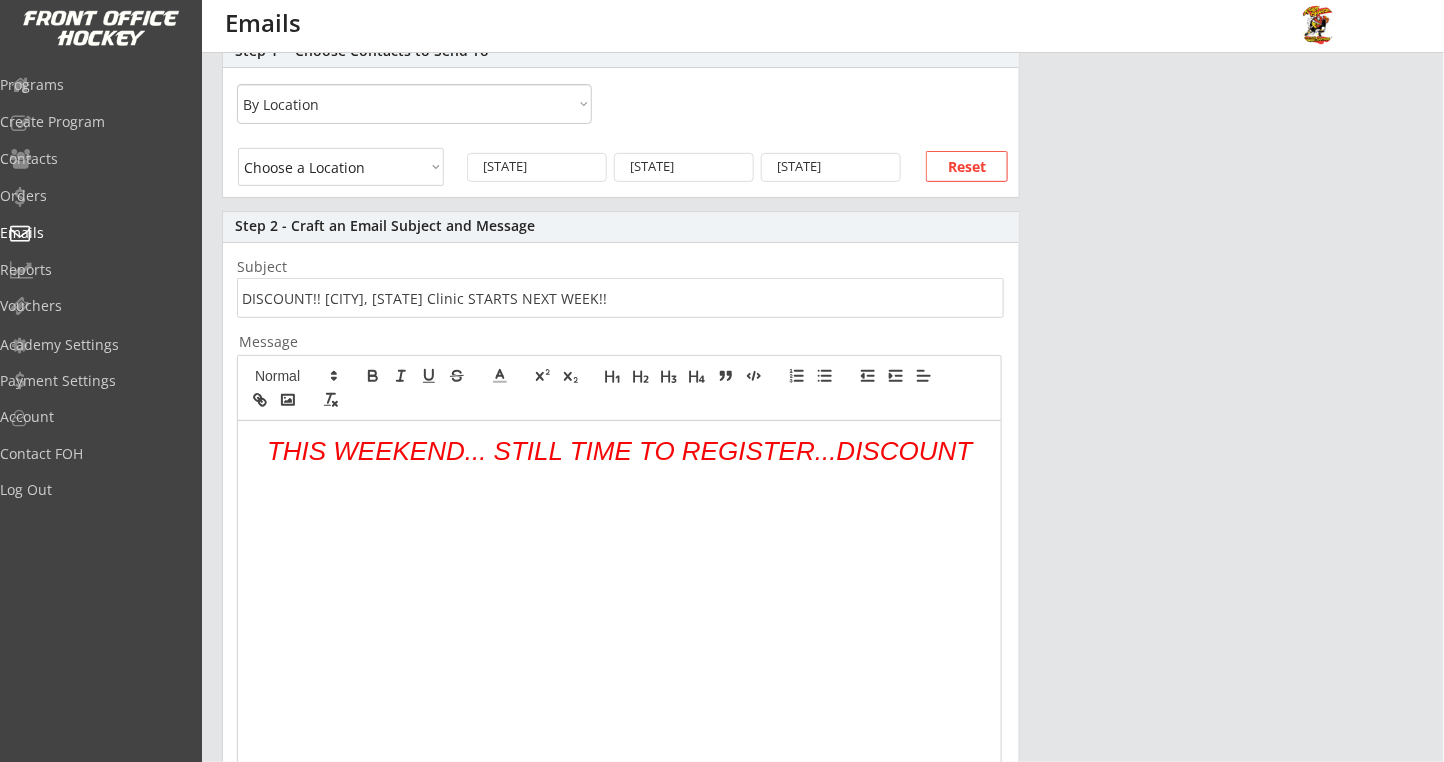 click on "THIS WEEKEND... STILL TIME TO REGISTER...DISCOUNT" at bounding box center [619, 608] 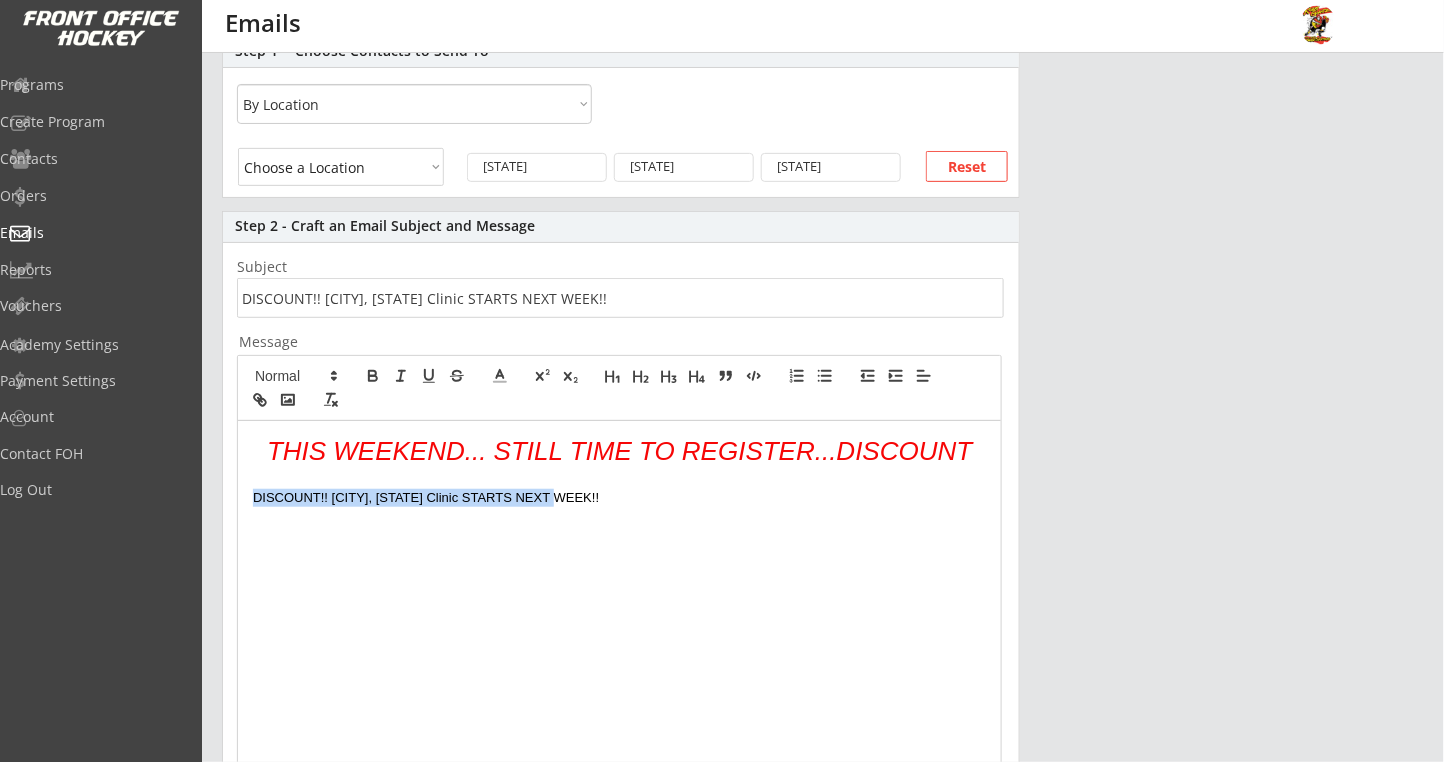 drag, startPoint x: 582, startPoint y: 497, endPoint x: 148, endPoint y: 507, distance: 434.1152 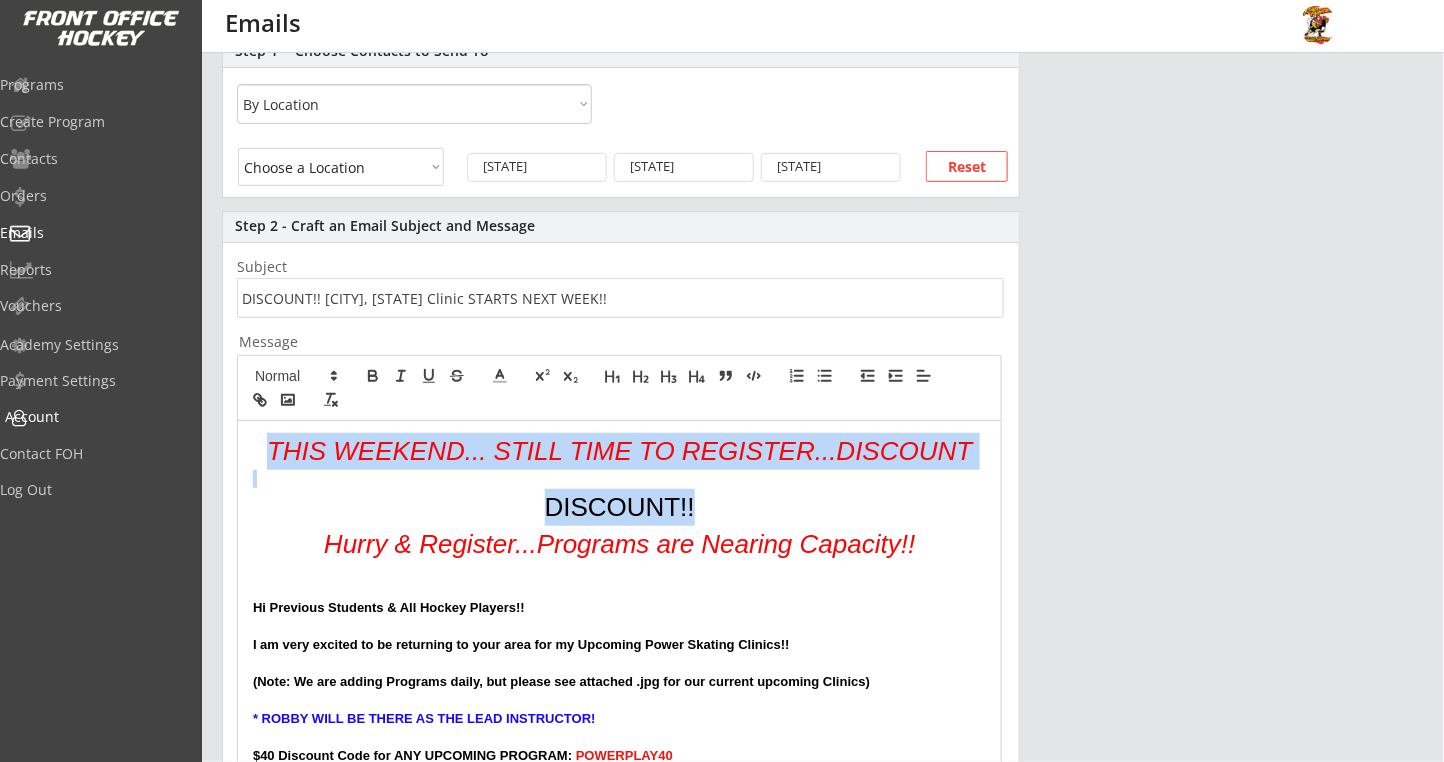 drag, startPoint x: 752, startPoint y: 507, endPoint x: 100, endPoint y: 407, distance: 659.62415 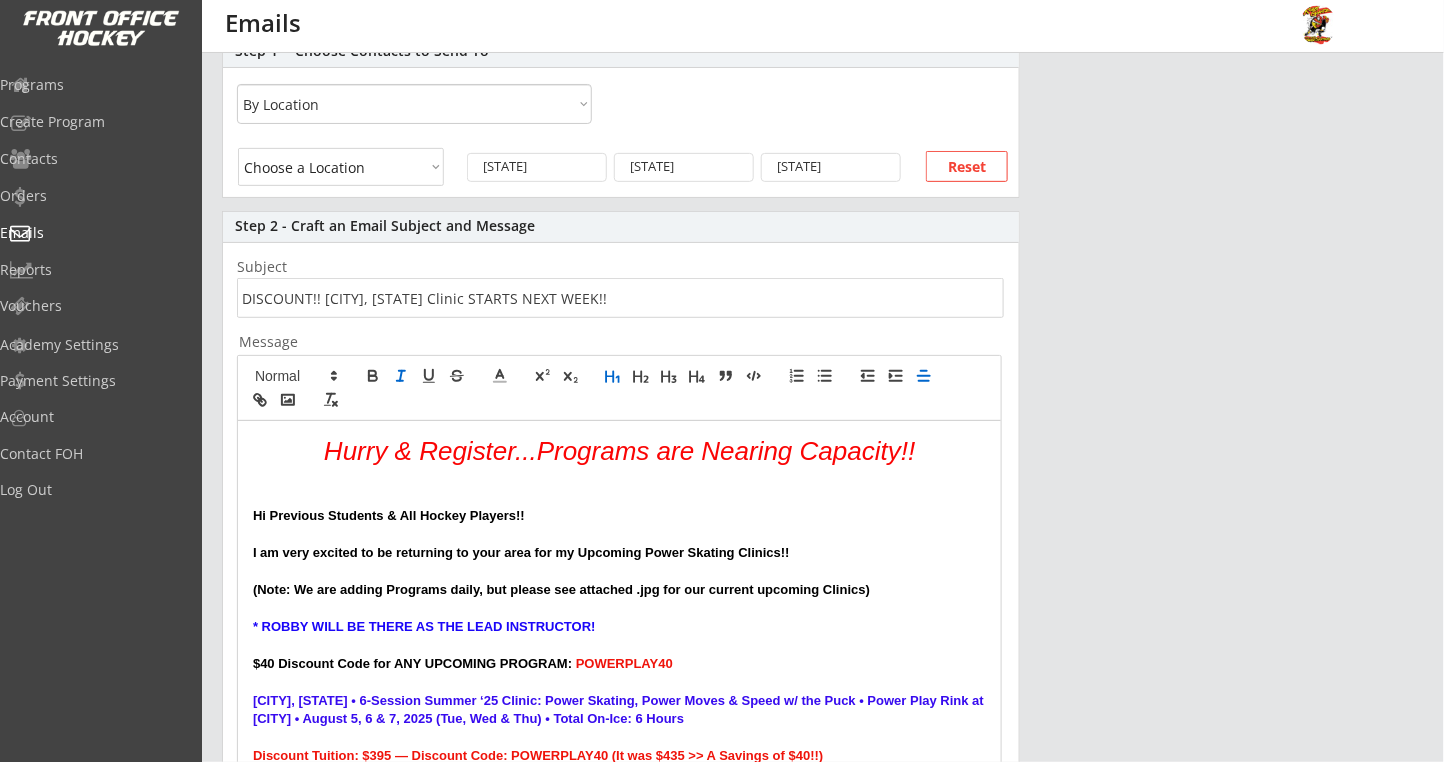 click on "Hurry & Register...Programs are Nearing Capacity!!" at bounding box center (619, 451) 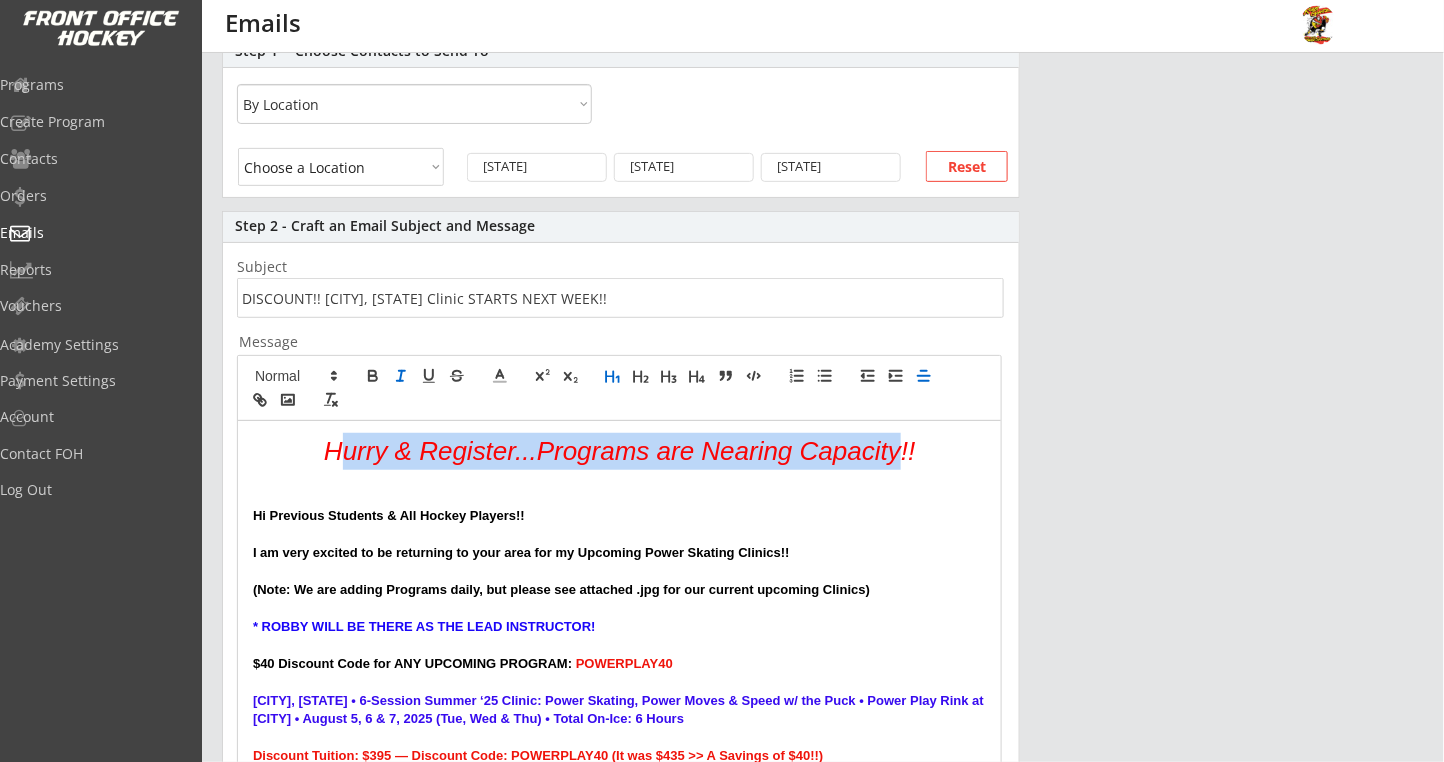 drag, startPoint x: 342, startPoint y: 452, endPoint x: 899, endPoint y: 458, distance: 557.0323 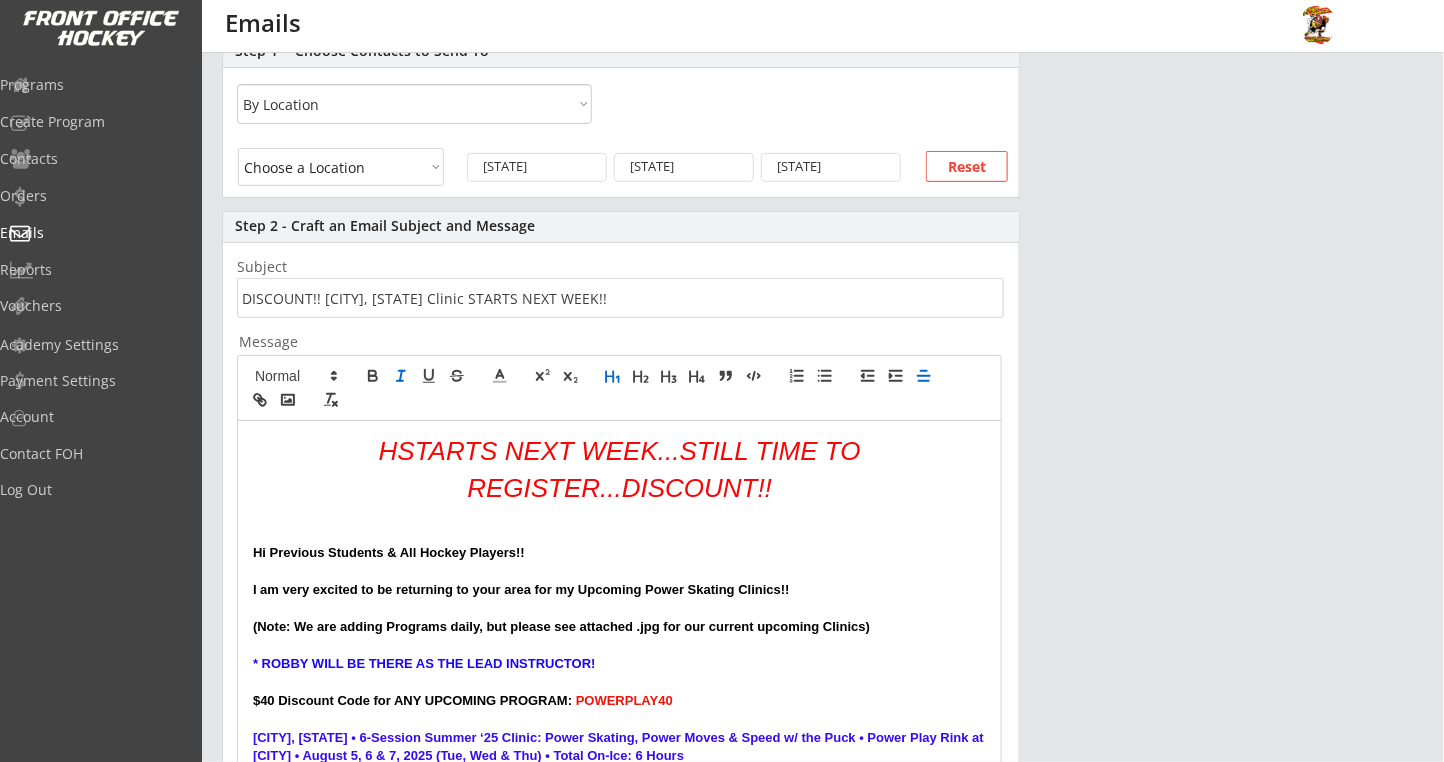 click on "HSTARTS NEXT WEEK...STILL TIME TO REGISTER...DISCOUNT!!" at bounding box center (623, 469) 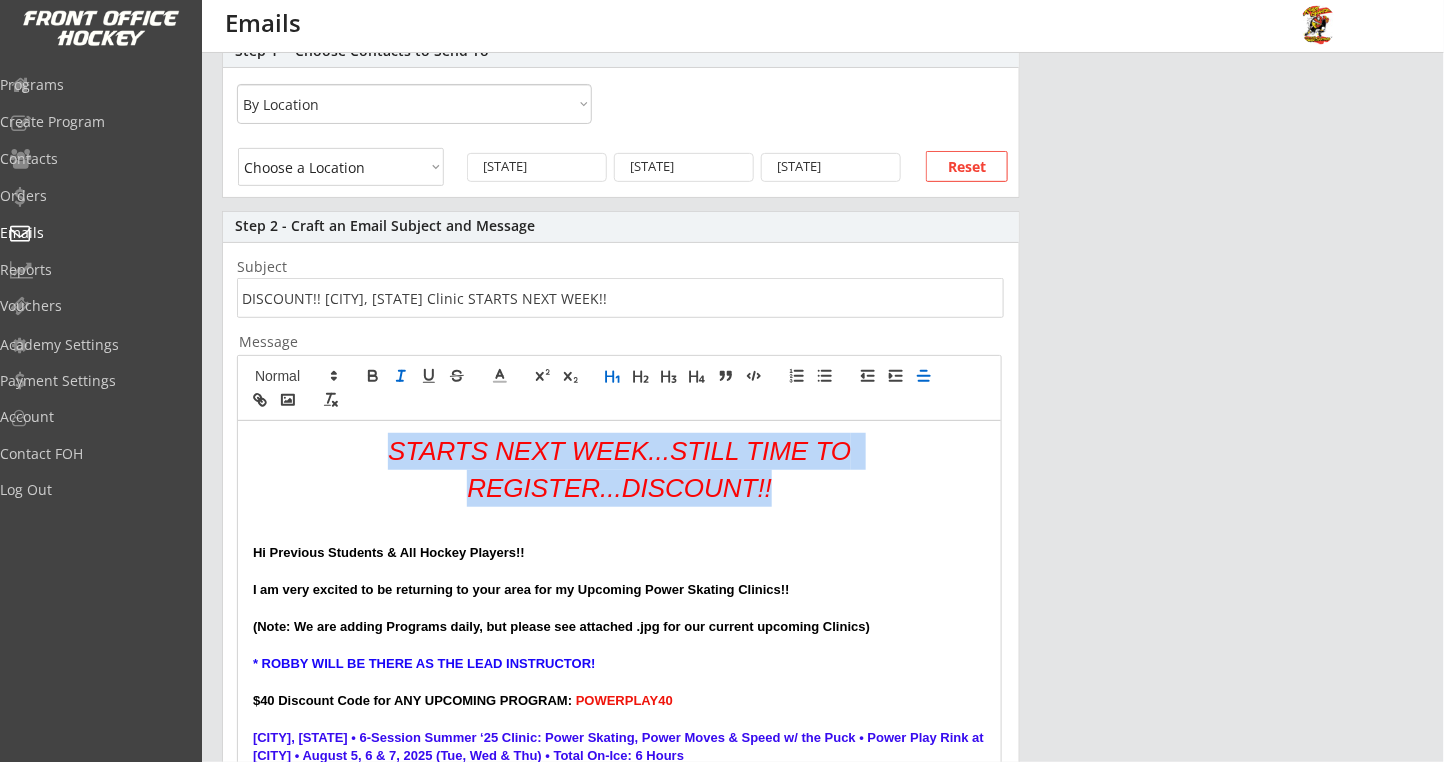 drag, startPoint x: 790, startPoint y: 484, endPoint x: 387, endPoint y: 434, distance: 406.0899 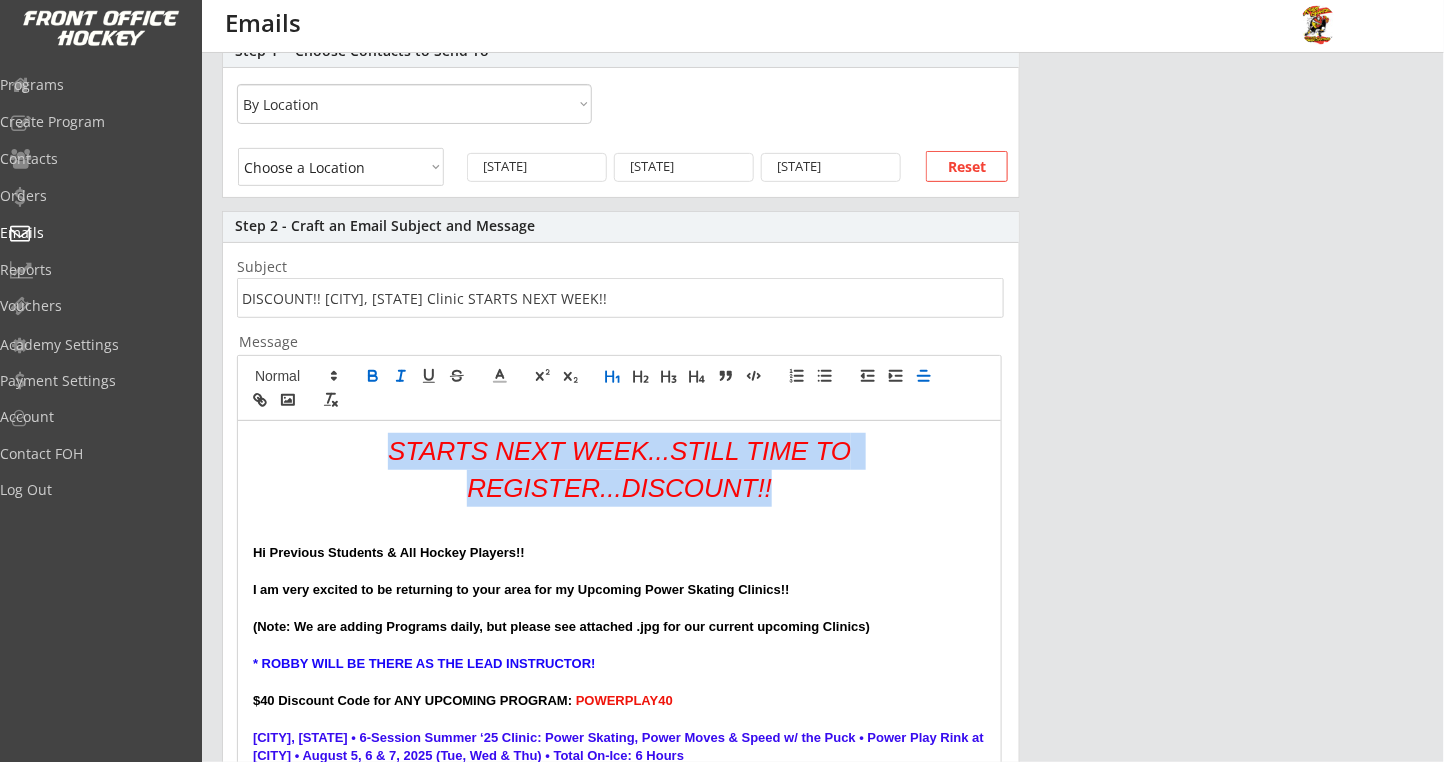 click 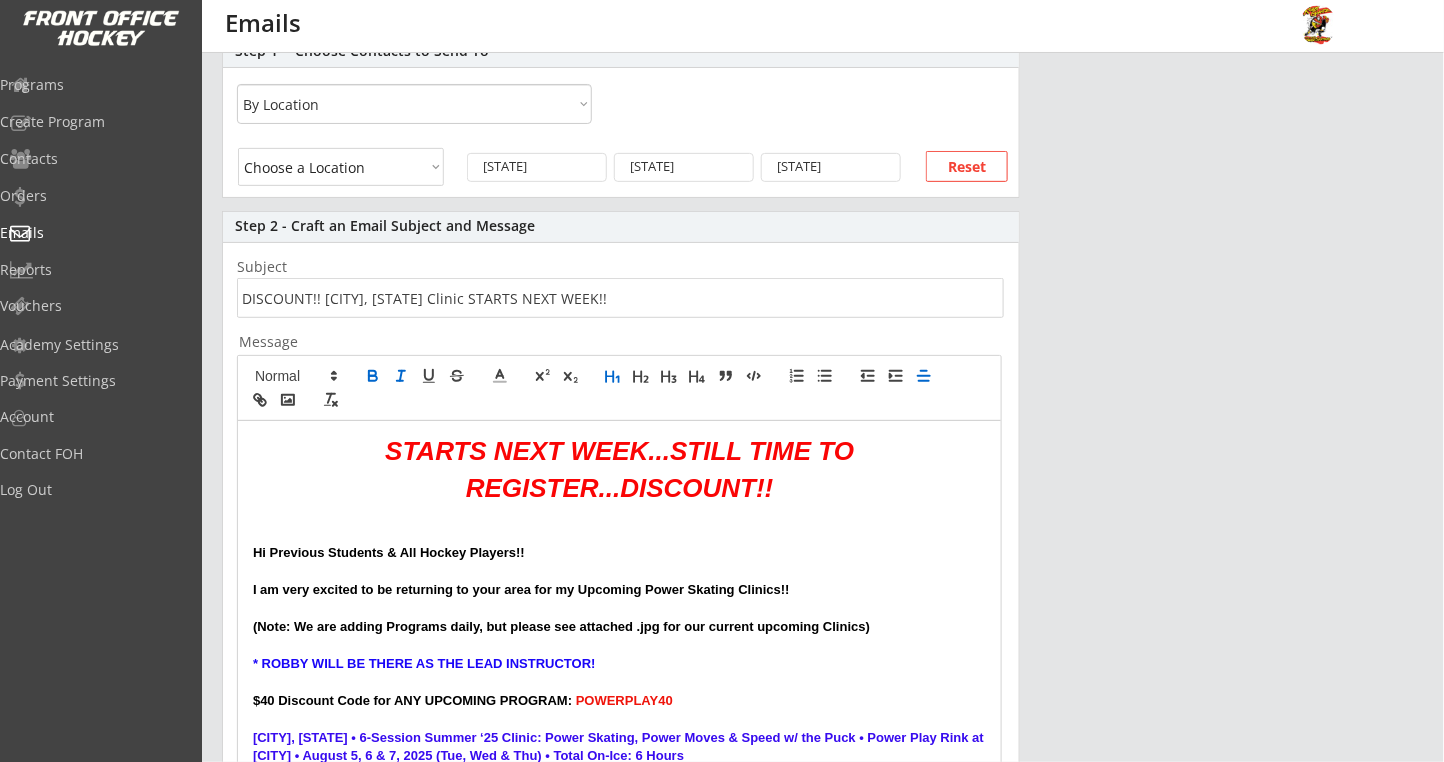 click at bounding box center (619, 516) 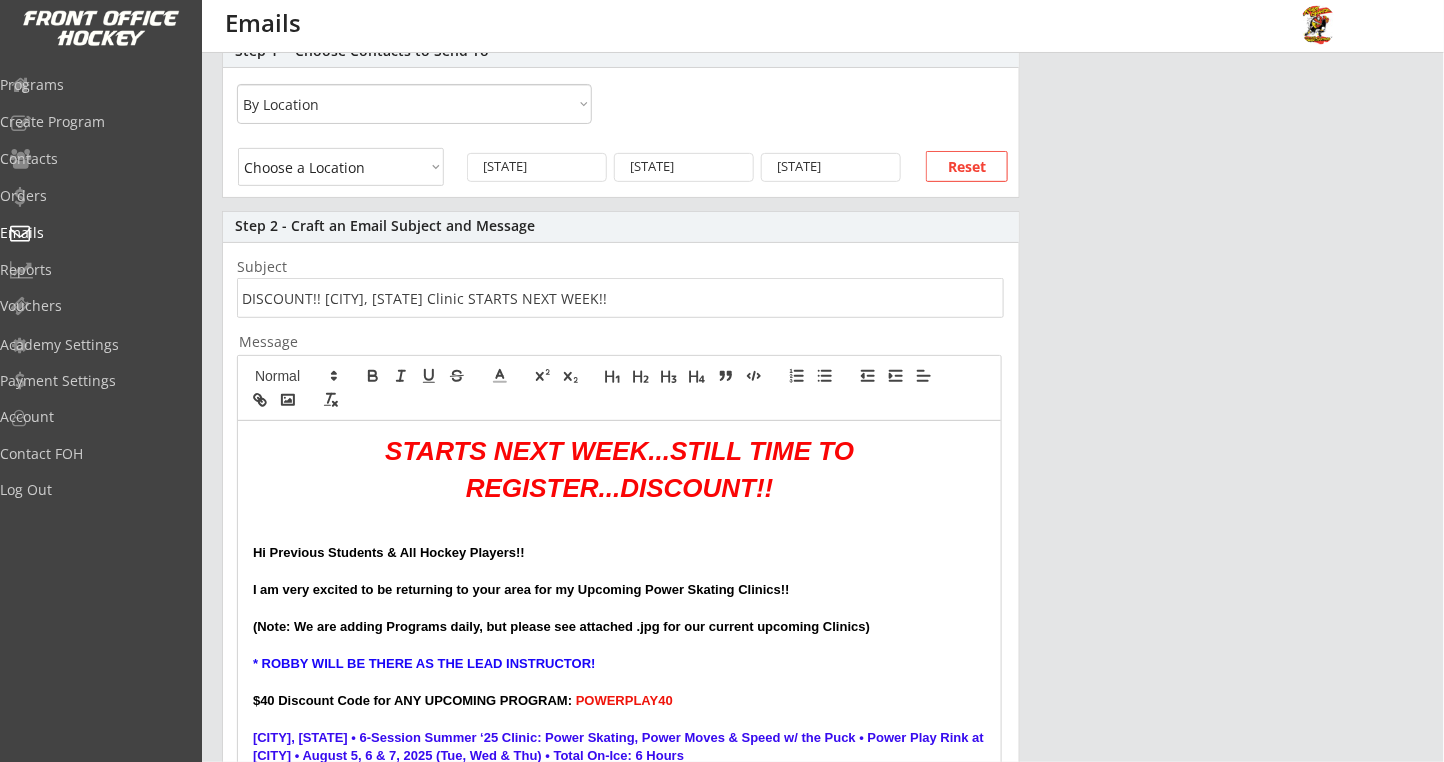 click on "STARTS NEXT WEEK...STILL TIME TO REGISTER...DISCOUNT!!" at bounding box center [619, 470] 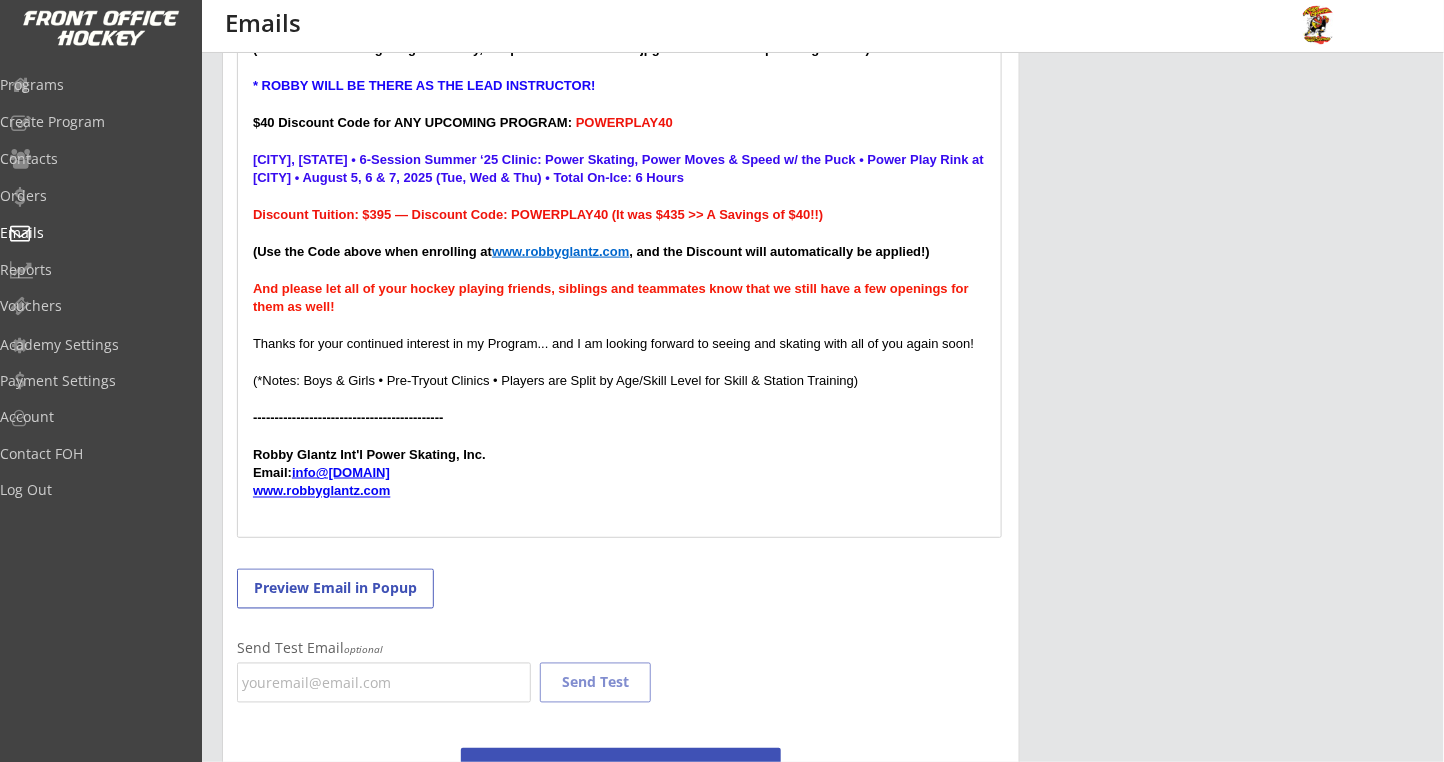 scroll, scrollTop: 722, scrollLeft: 0, axis: vertical 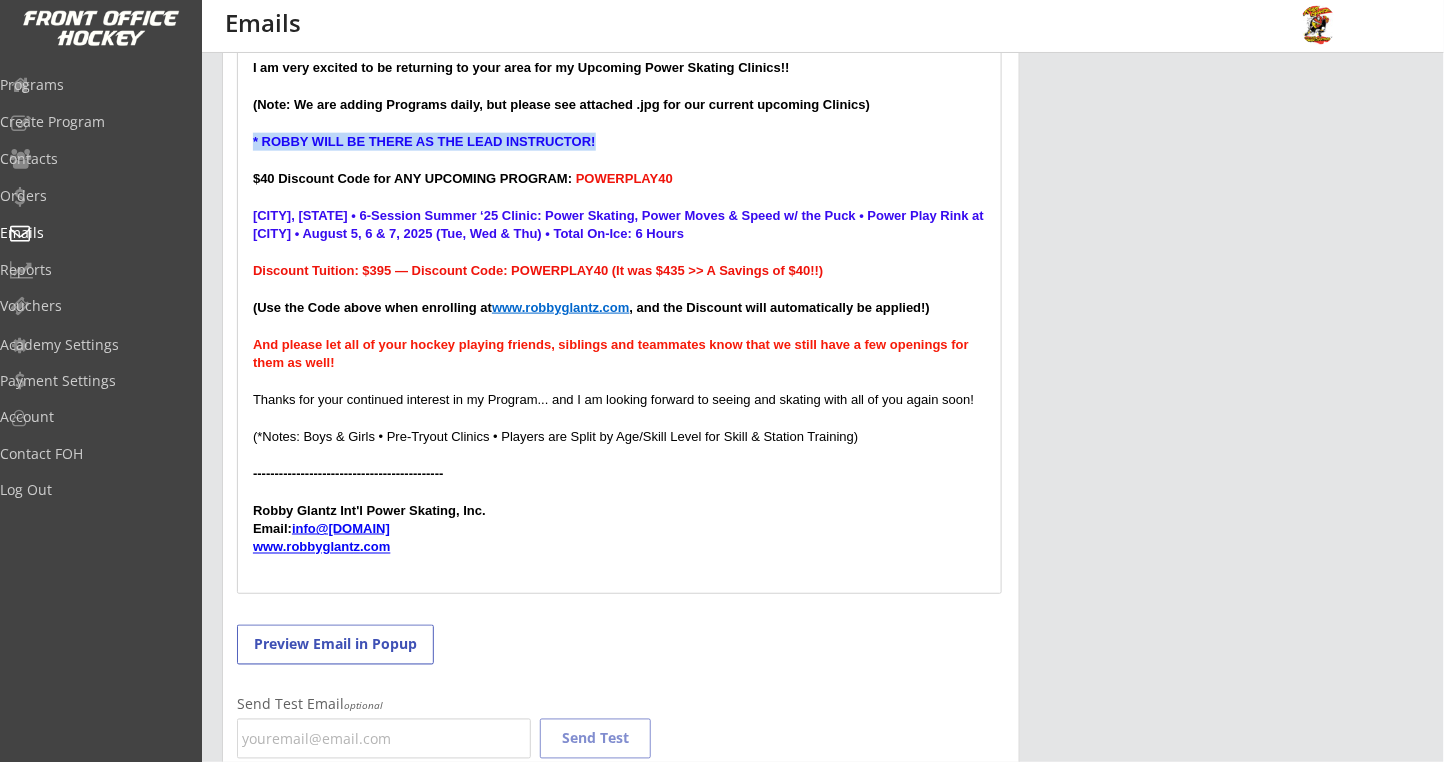 drag, startPoint x: 602, startPoint y: 136, endPoint x: 246, endPoint y: 141, distance: 356.03513 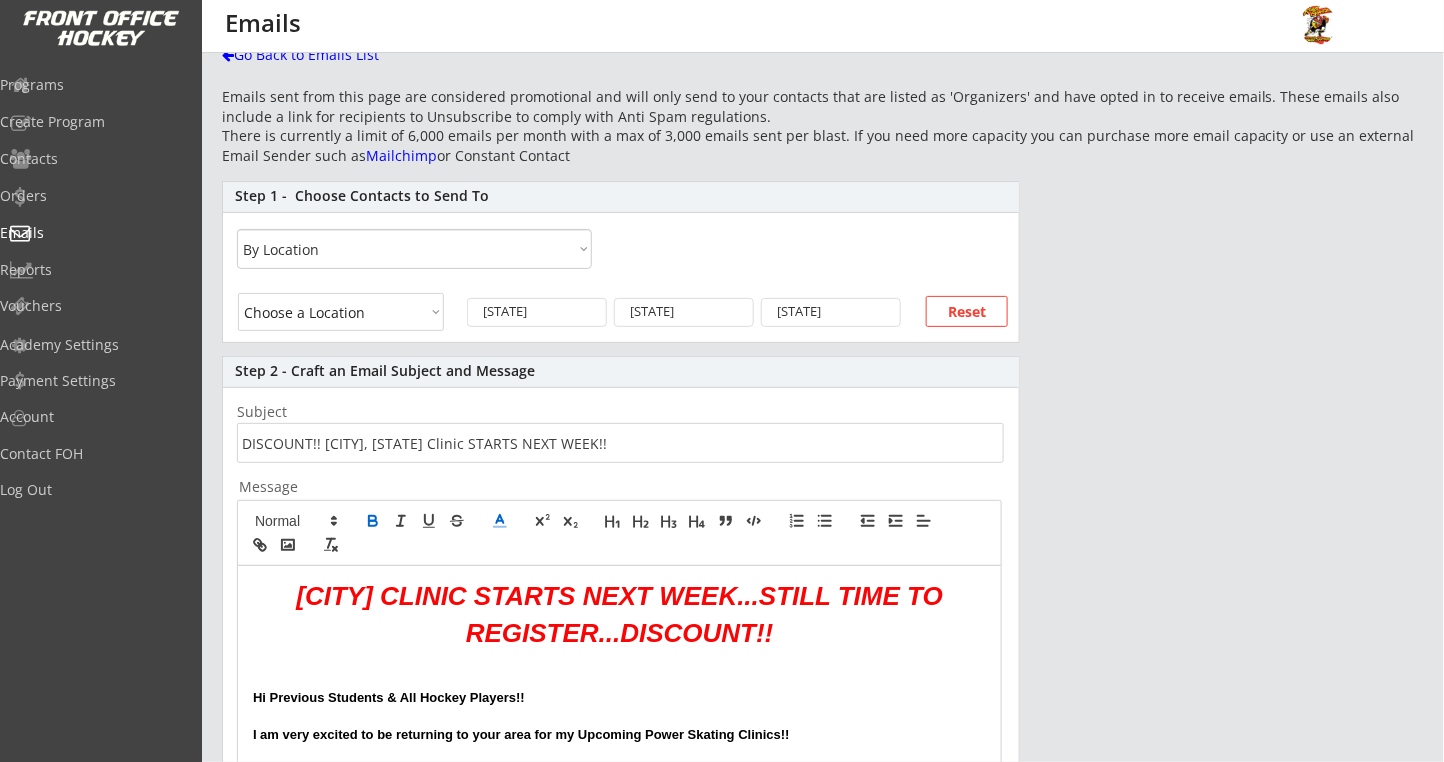 click 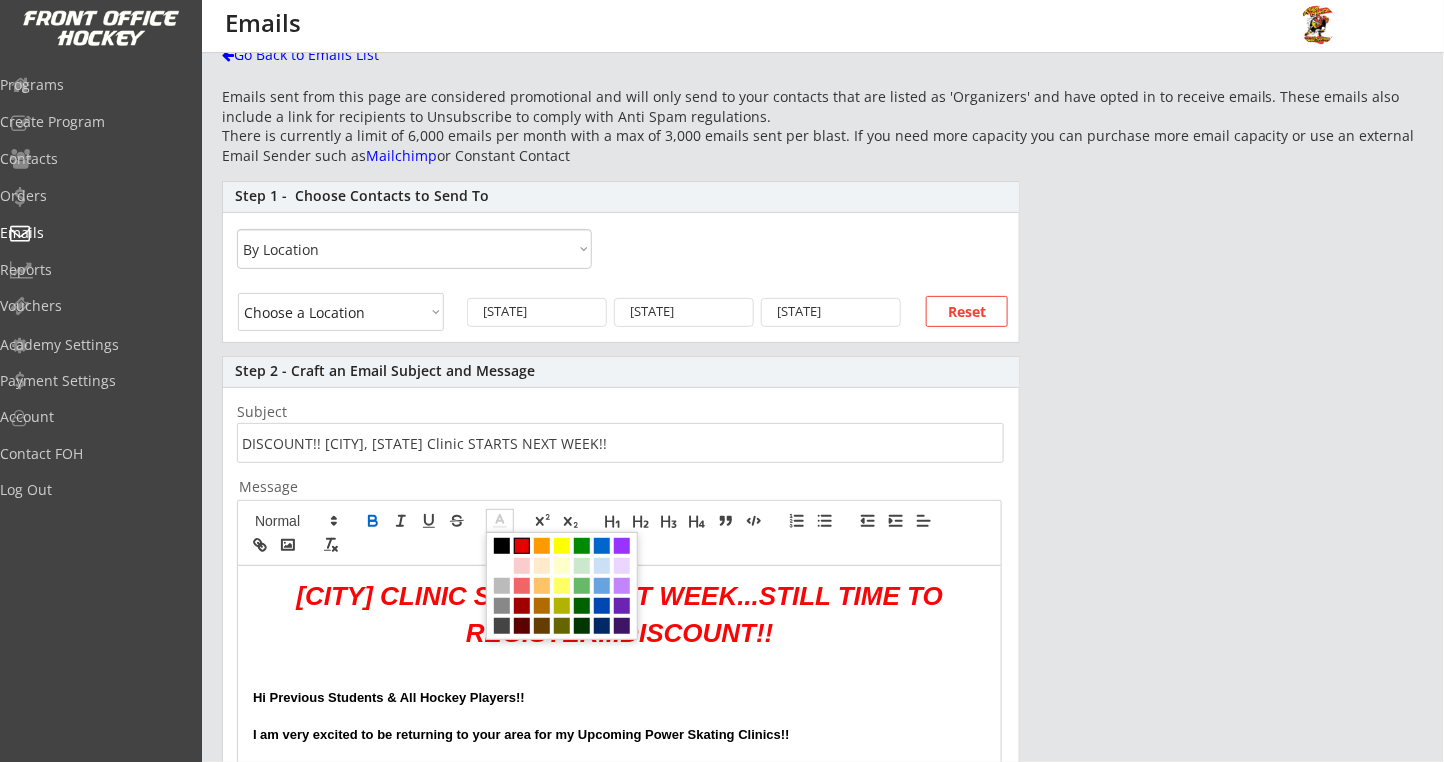click at bounding box center [522, 546] 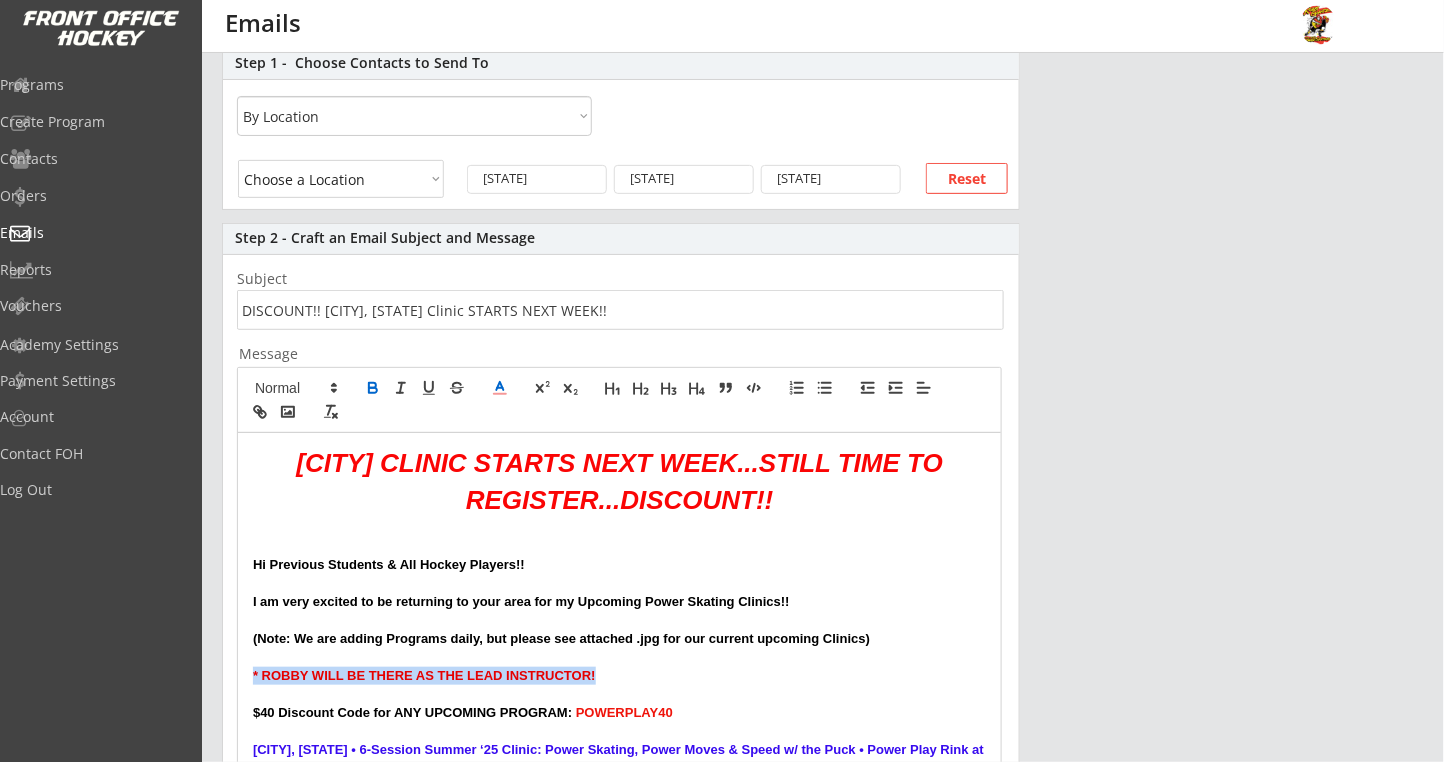 scroll, scrollTop: 722, scrollLeft: 0, axis: vertical 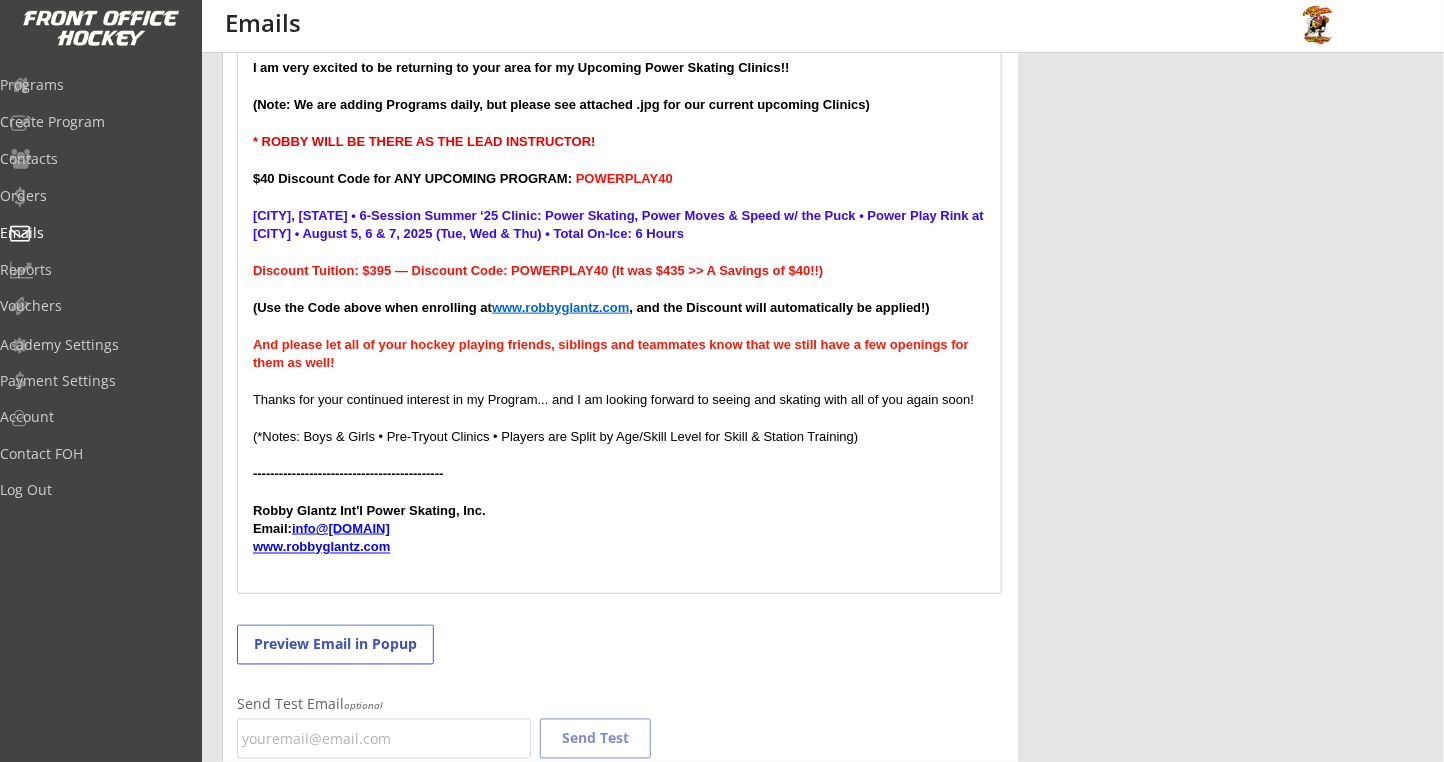 click on "EXTON CLINIC STARTS NEXT WEEK...STILL TIME TO REGISTER...DISCOUNT!! Hi Previous Students & All Hockey Players!! I am very excited to be returning to your area for my Upcoming Power Skating Clinics!! (Note: We are adding Programs daily, but please see attached .jpg for our current upcoming Clinics) * ROBBY WILL BE THERE AS THE LEAD INSTRUCTOR! $40 Discount Code for ANY UPCOMING PROGRAM:   POWERPLAY40 [CITY], [STATE] • 6-Session Summer ‘25 Clinic: Power Skating, Power Moves & Speed w/ the Puck • Power Play Rink at [CITY] • August 5, 6 & 7, 2025 (Tue, Wed & Thu) • Total On-Ice: 6 Hours Discount Tuition: $395 — Discount Code: POWERPLAY40 (It was $435 >> A Savings of $40!!) (Use the Code above when enrolling at  www.robbyglantz.com , and the Discount will automatically be applied!) And please let all of your hockey playing friends, siblings and teammates know that we still have a few openings for them as well! -------------------------------------------- Robby Glantz Int'l Power Skating, Inc. Email: info@[DOMAIN]" at bounding box center (619, 246) 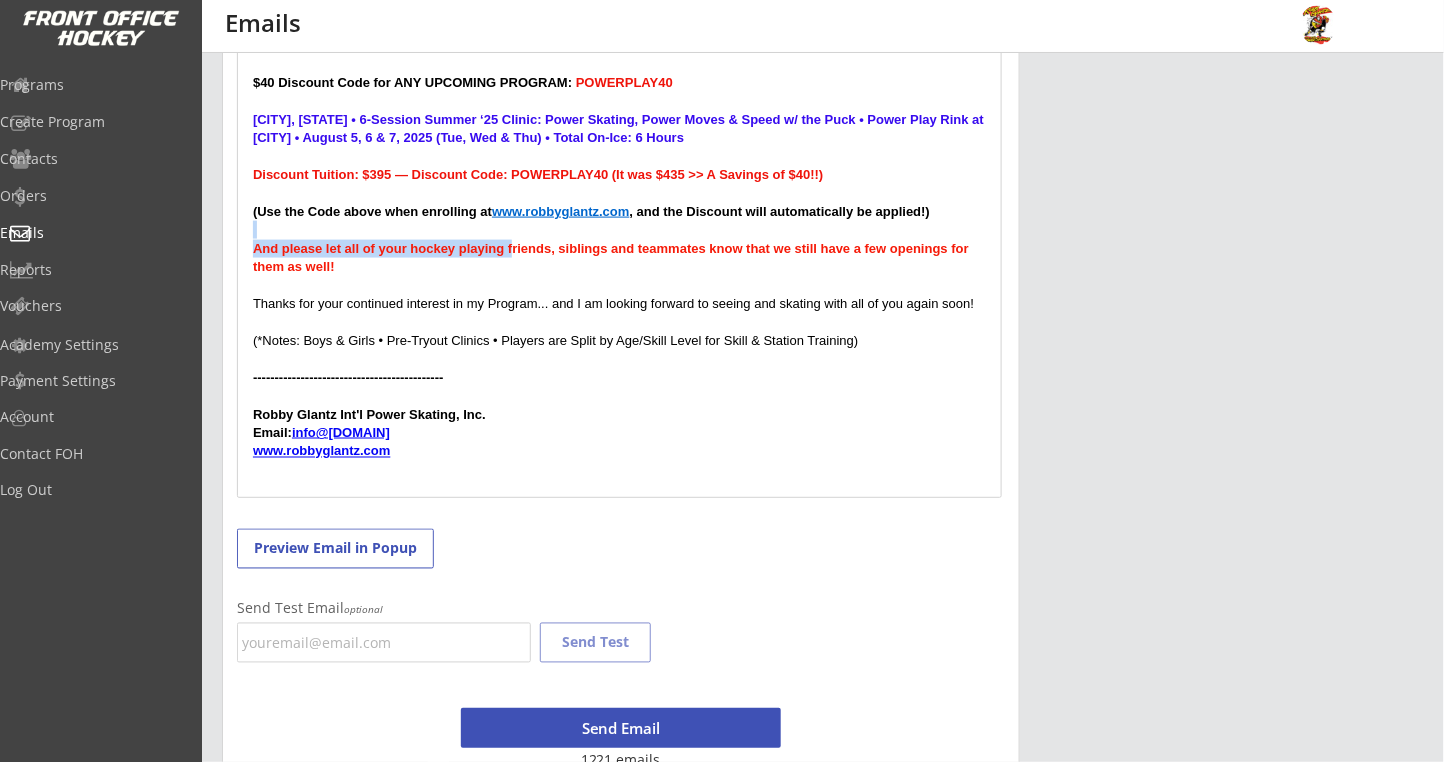 scroll, scrollTop: 855, scrollLeft: 0, axis: vertical 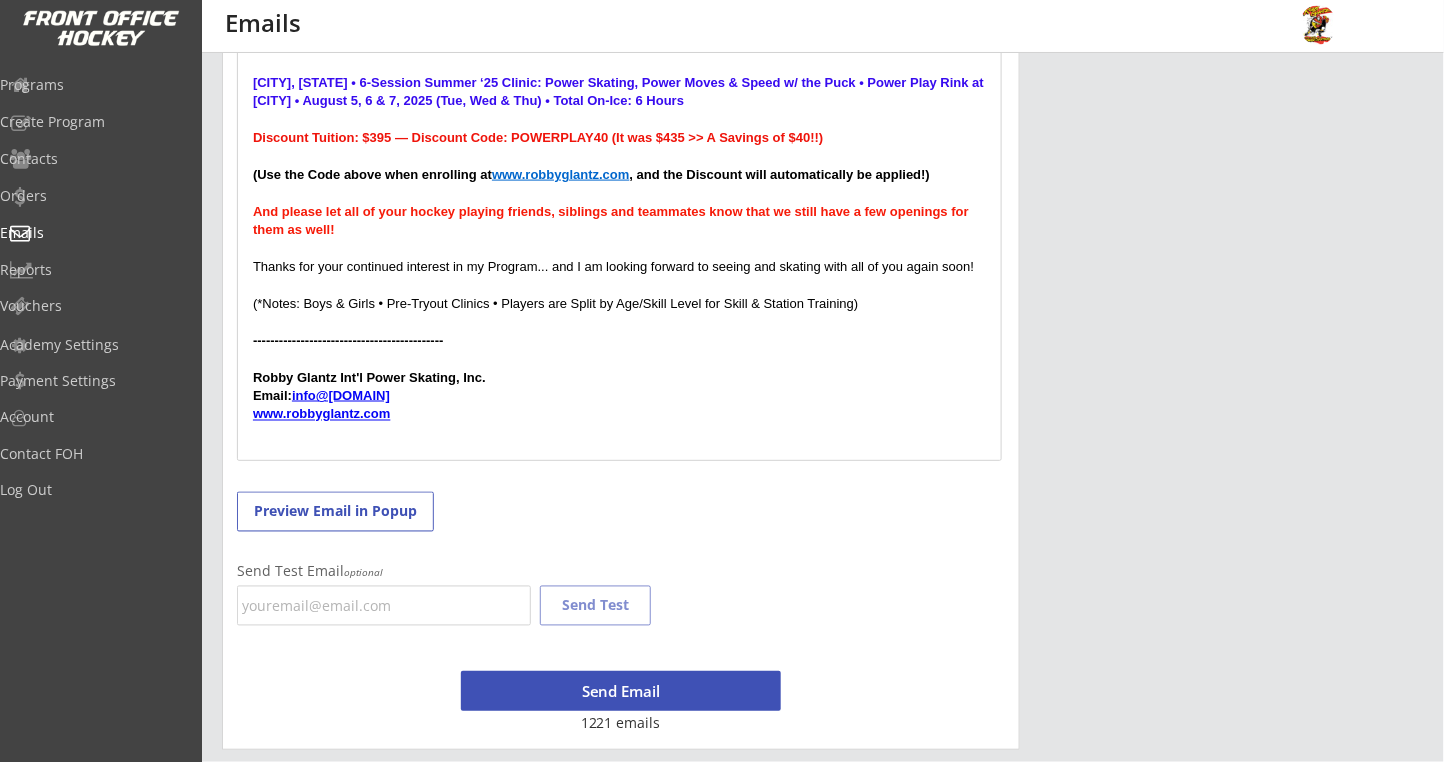 click at bounding box center (619, 433) 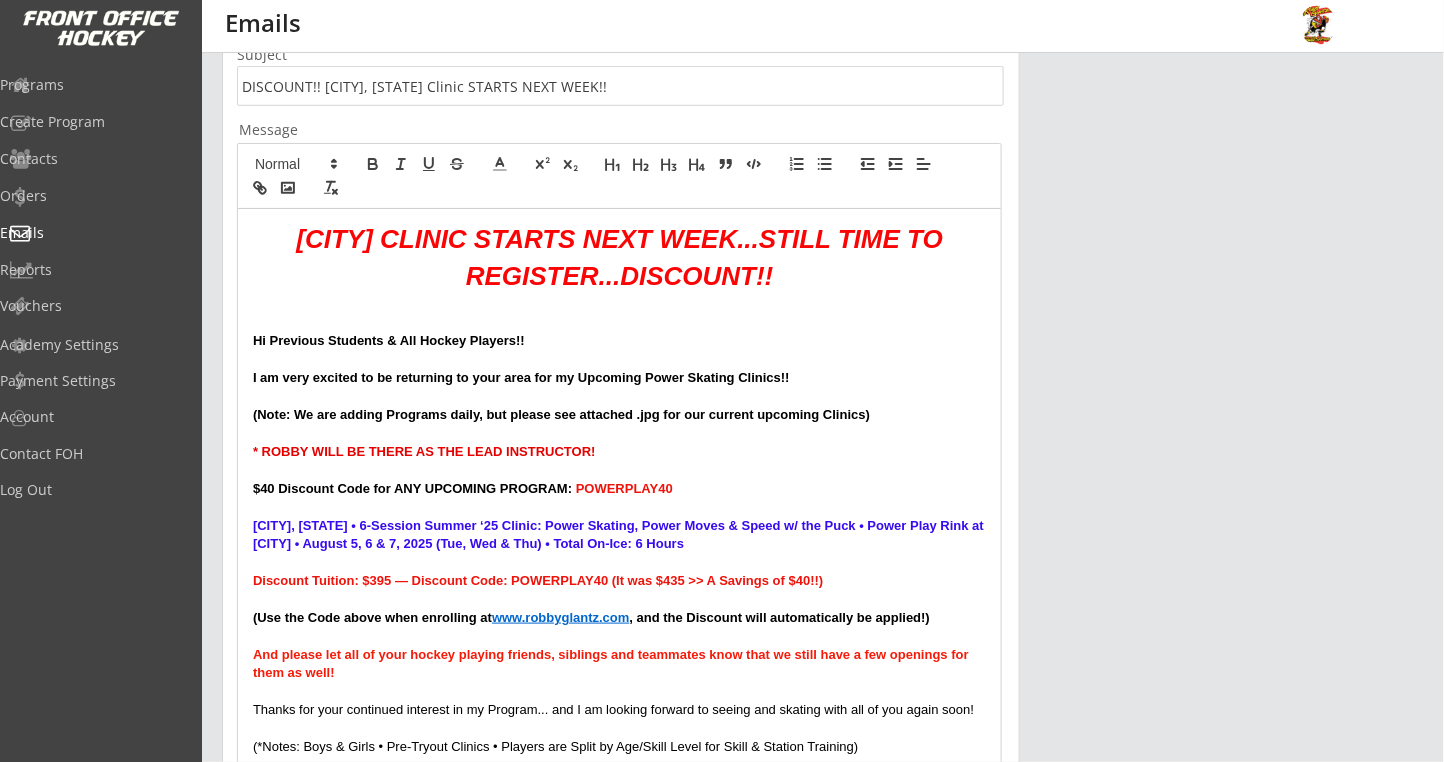 scroll, scrollTop: 322, scrollLeft: 0, axis: vertical 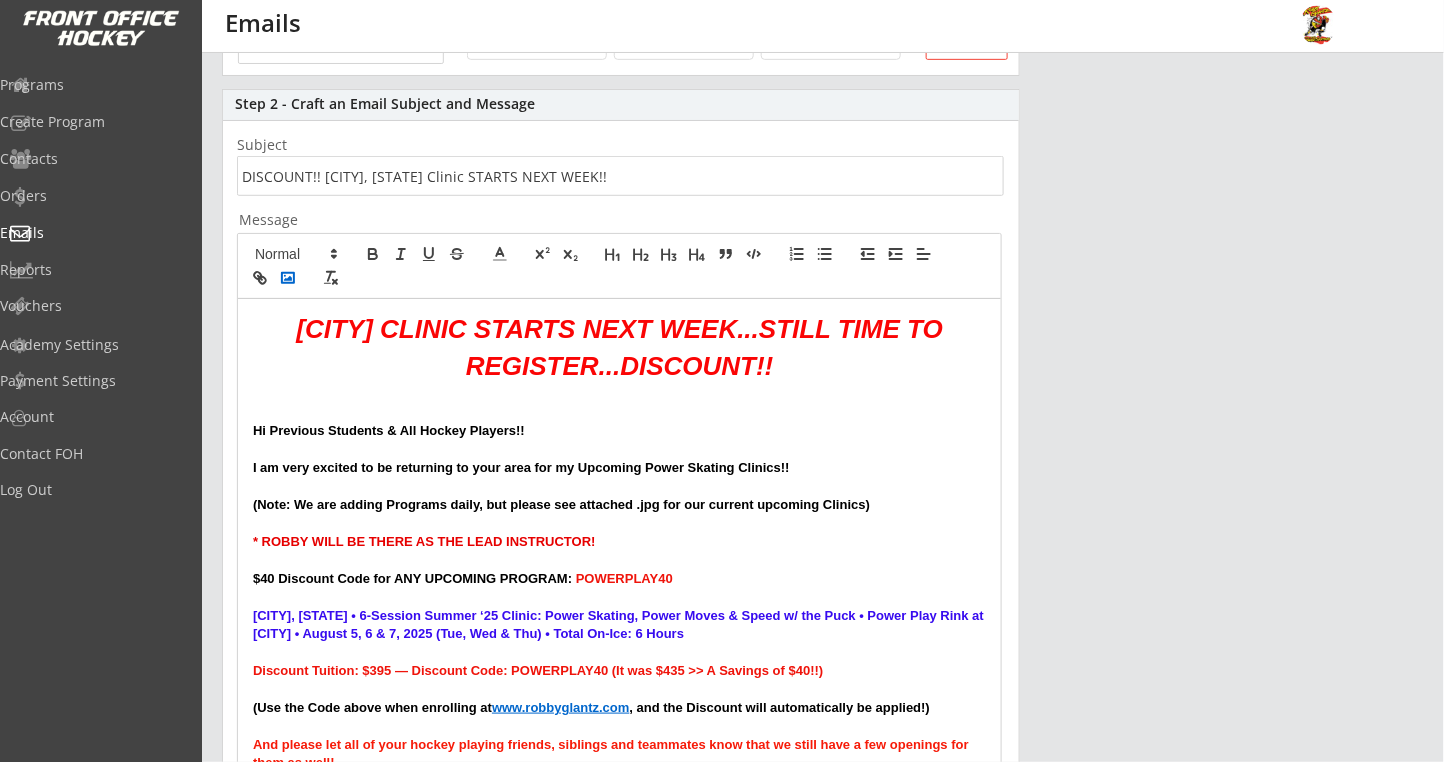 click 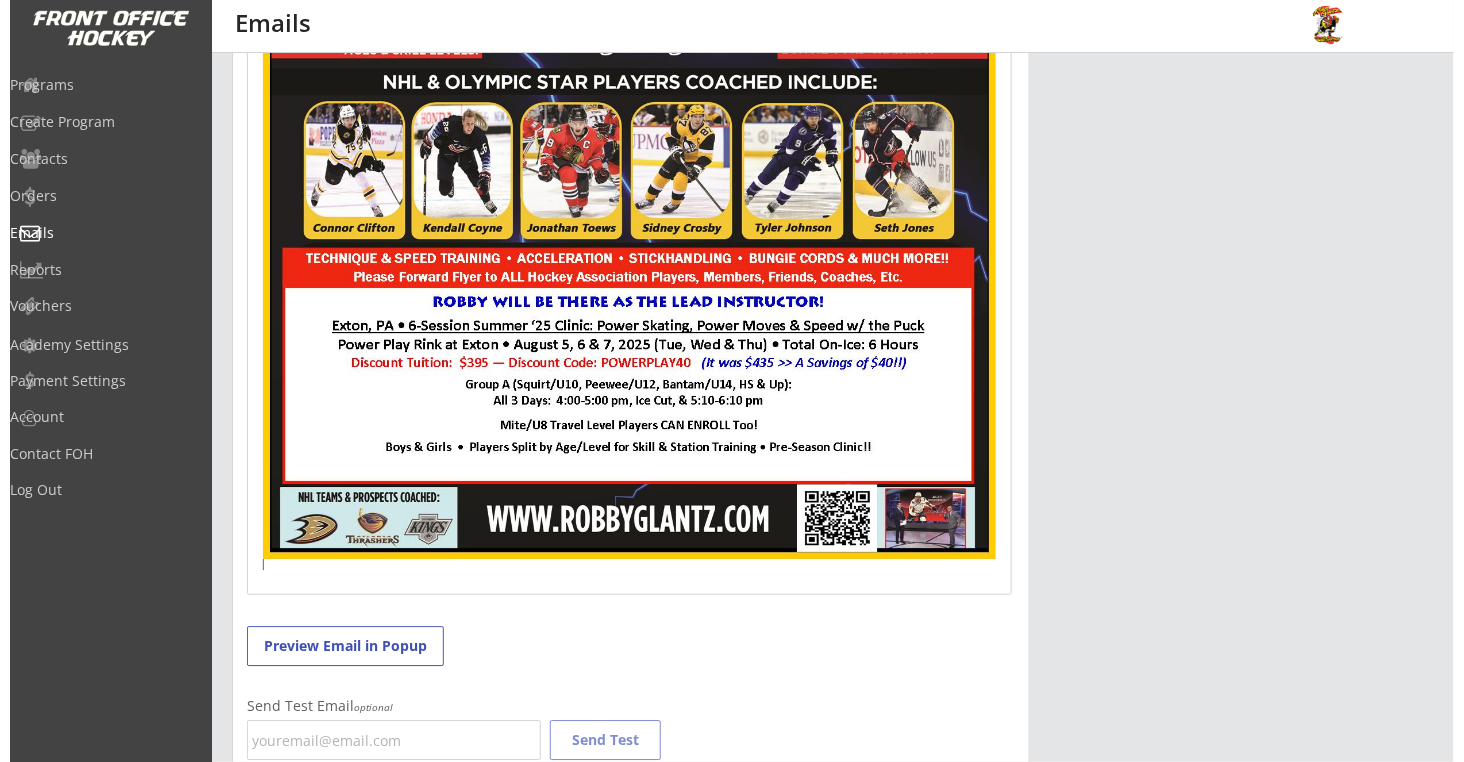 scroll, scrollTop: 1792, scrollLeft: 0, axis: vertical 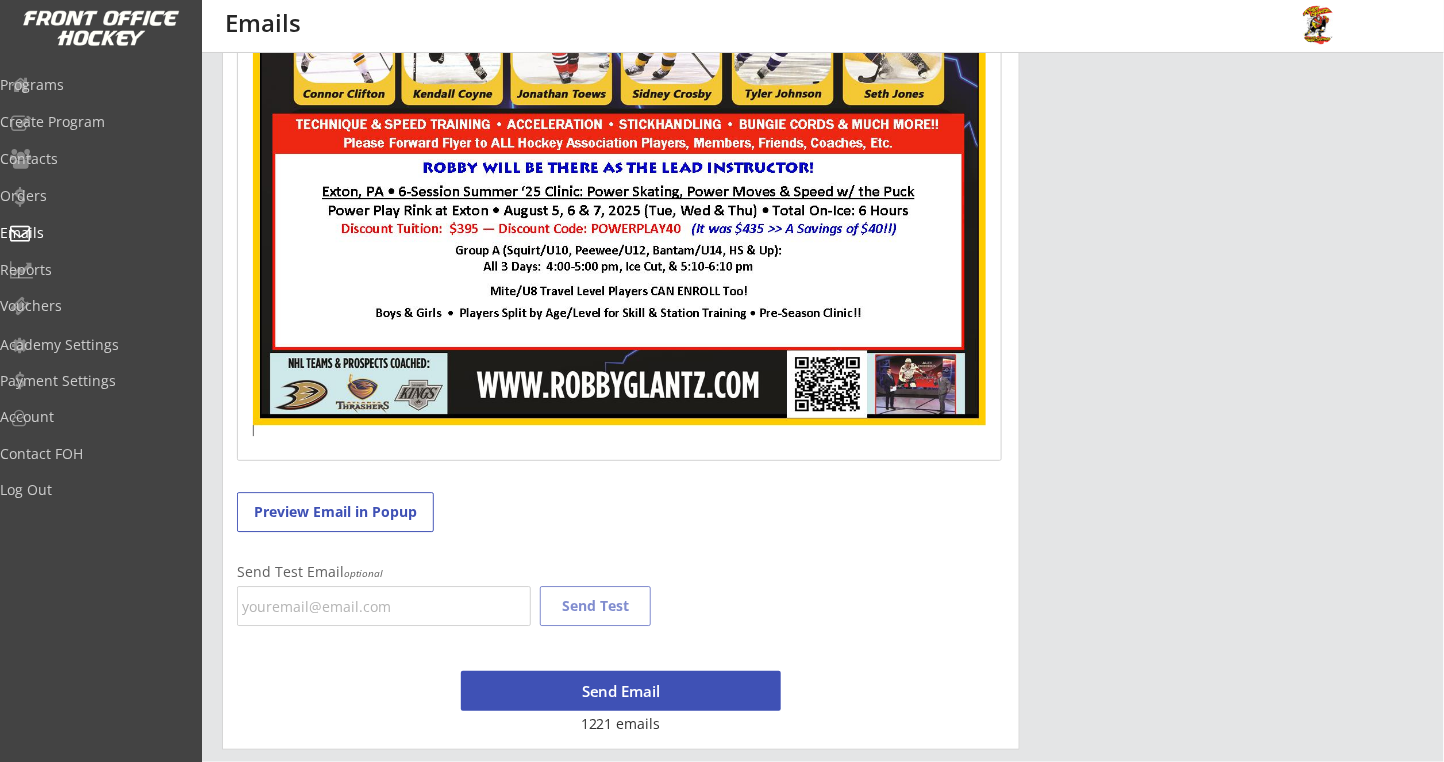 click on "Send Email" at bounding box center [621, 691] 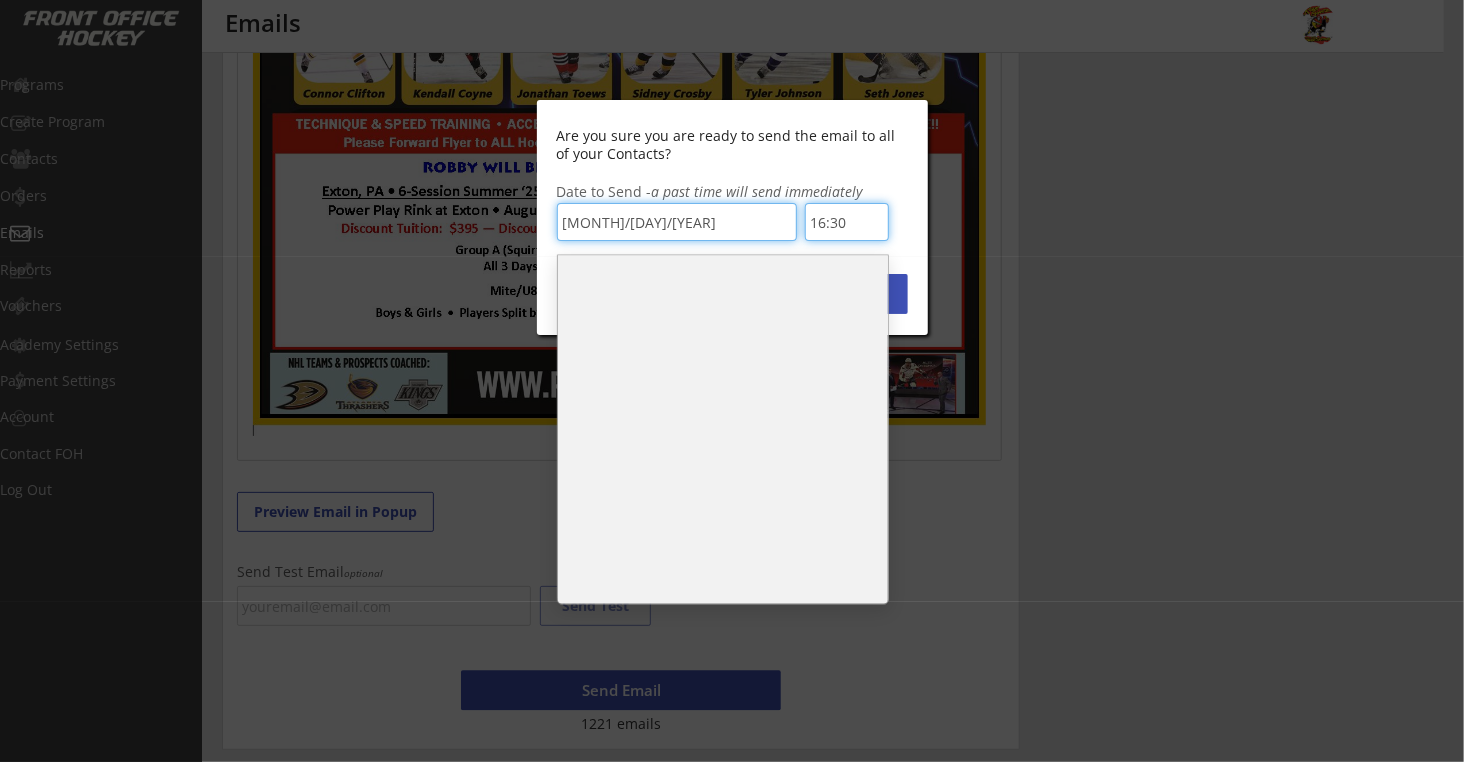 click on "16:30" at bounding box center [847, 222] 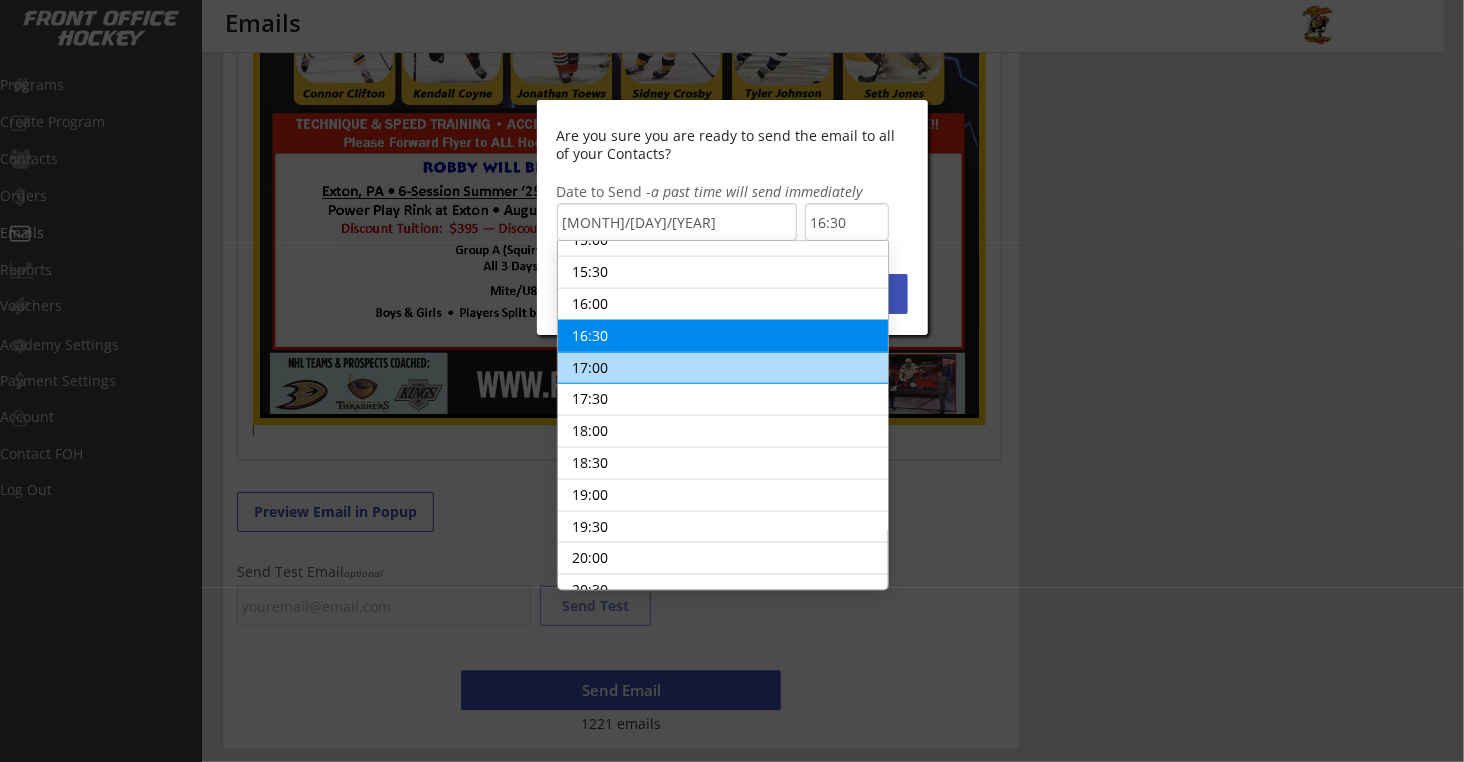 click on "17:00" at bounding box center [723, 368] 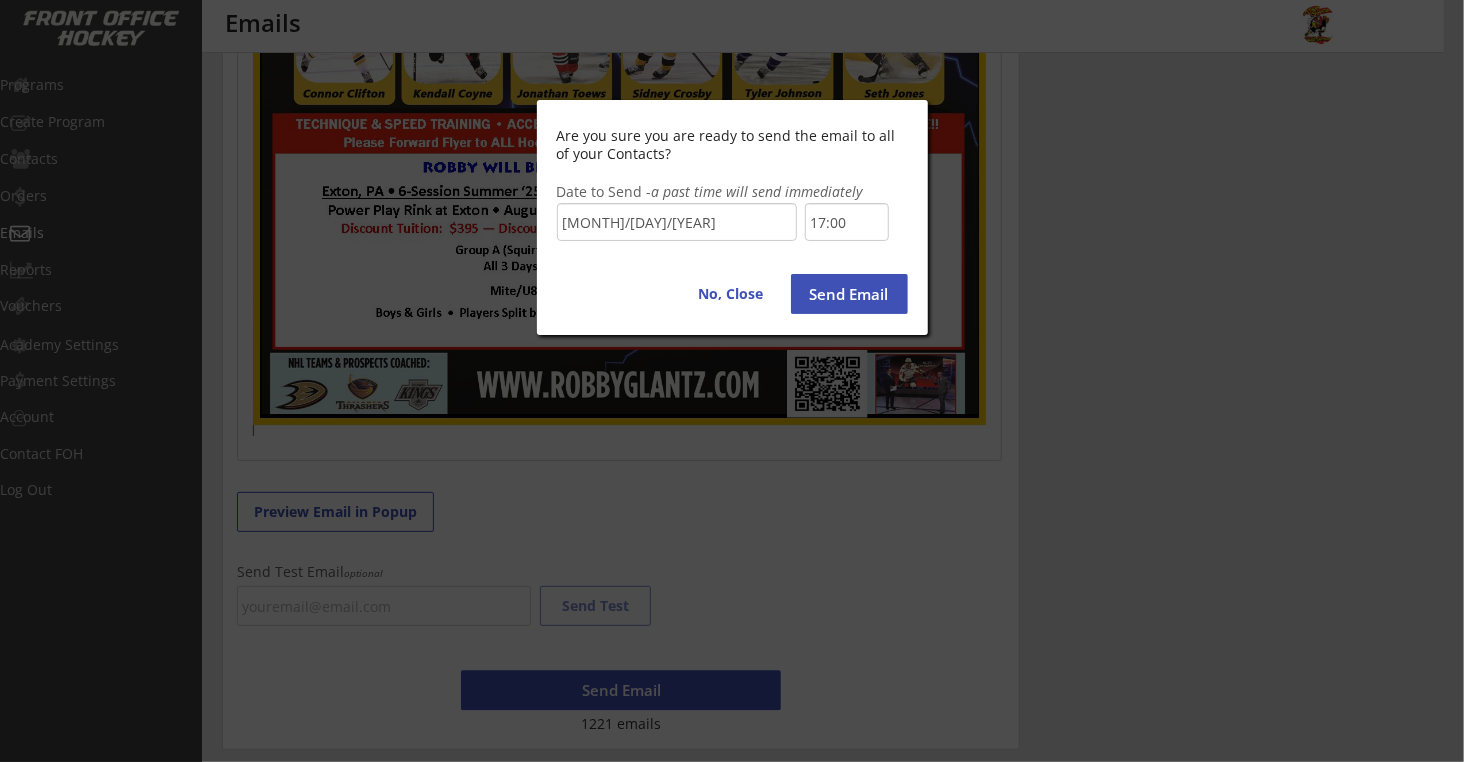 scroll, scrollTop: 1013, scrollLeft: 0, axis: vertical 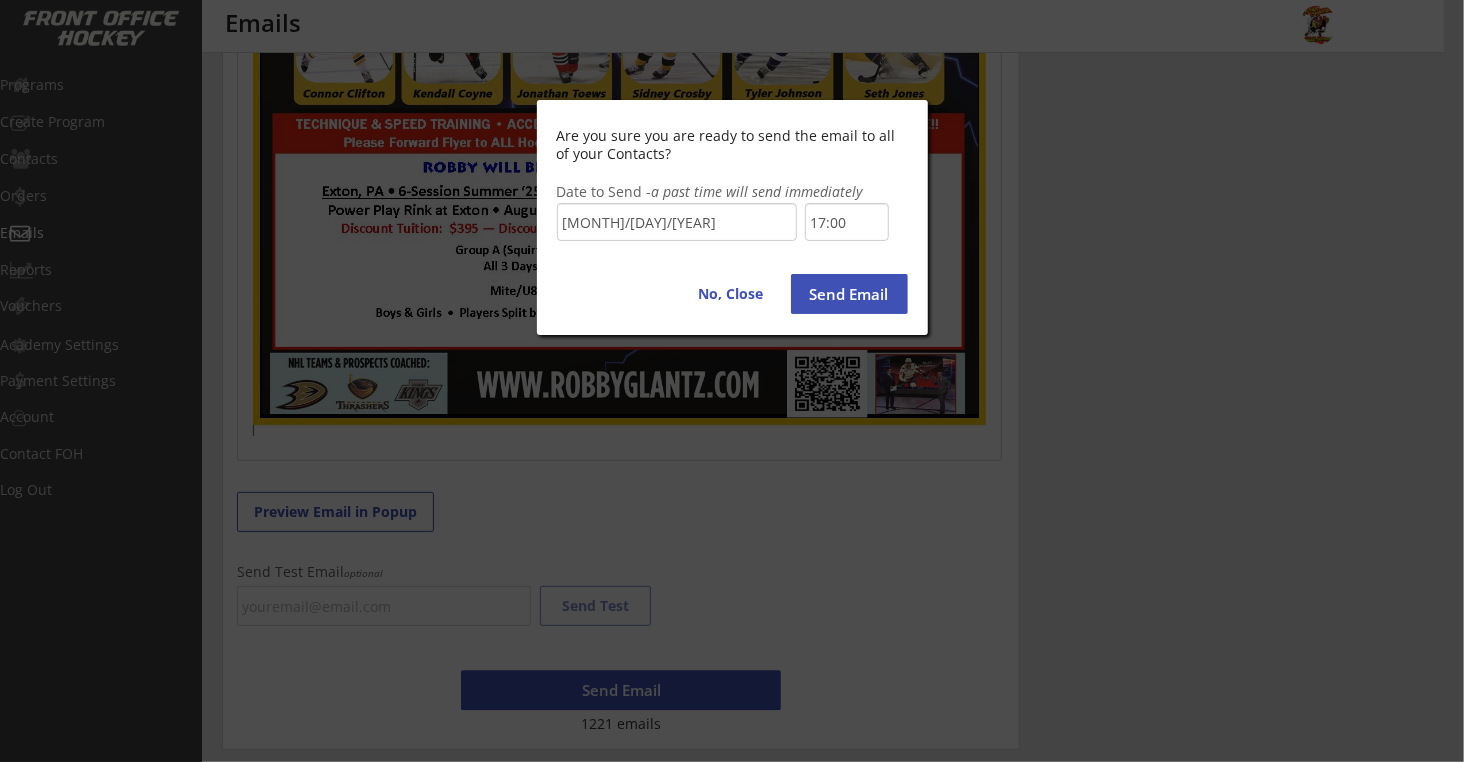 click on "[MONTH]/[DAY]/[YEAR]" at bounding box center [677, 222] 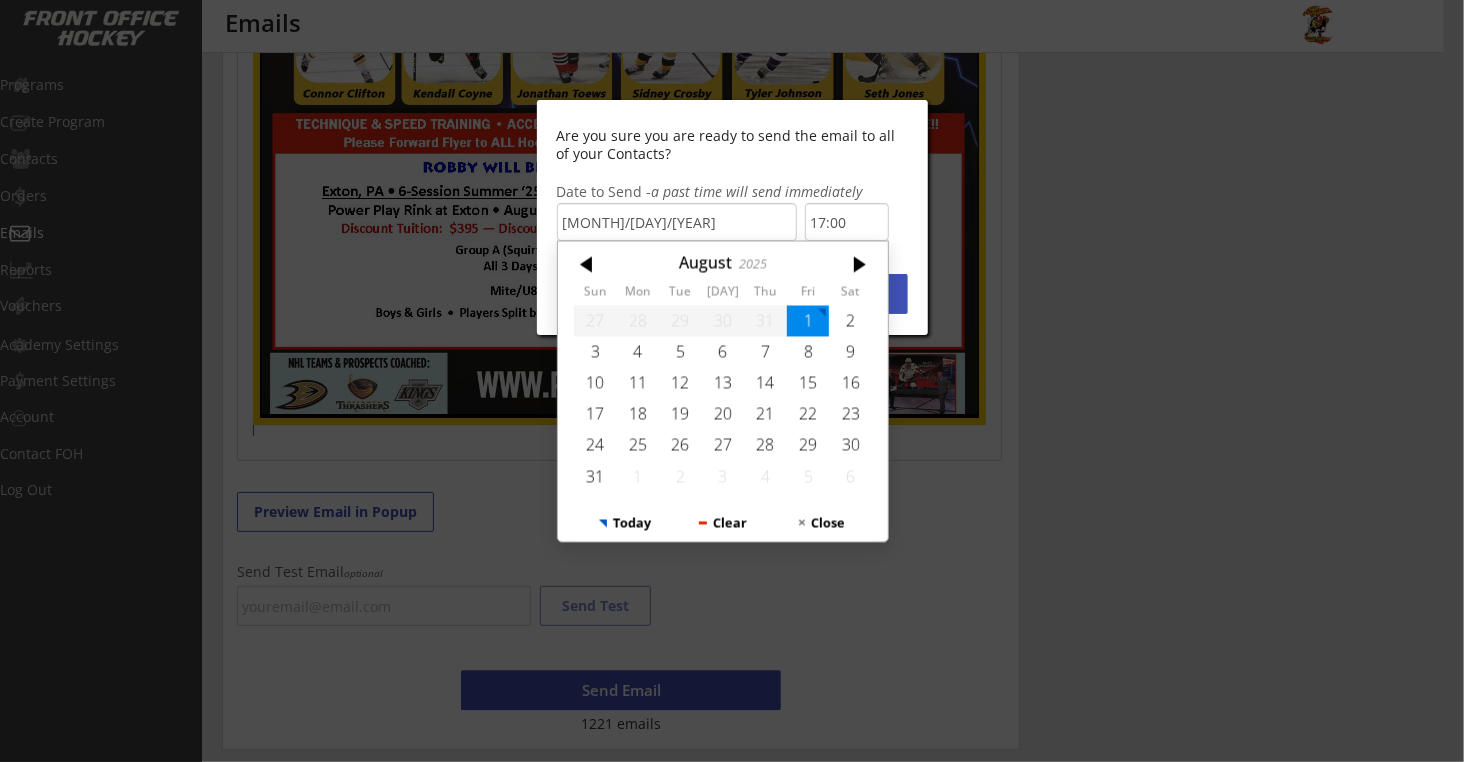 click on "1" at bounding box center (808, 321) 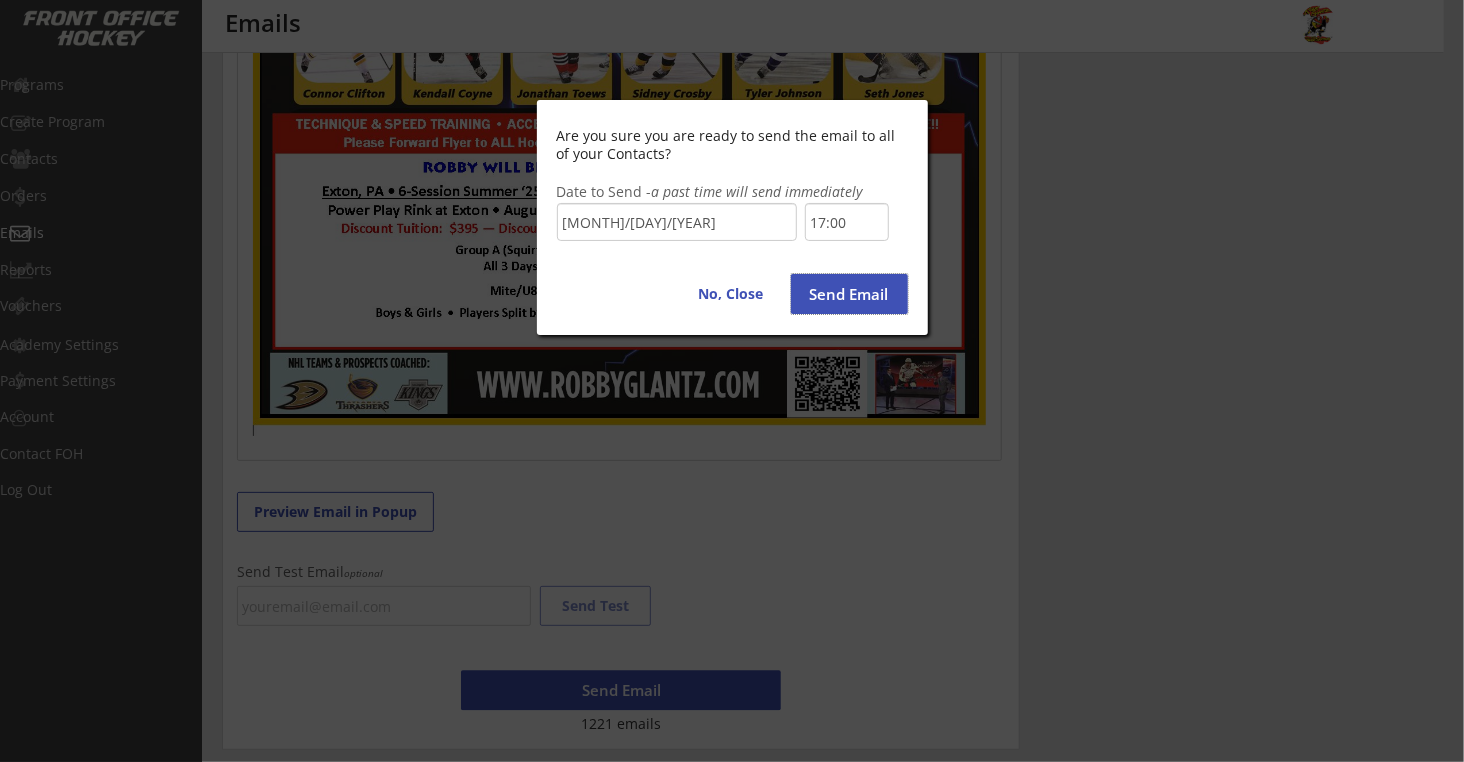 click on "Send Email" at bounding box center [849, 294] 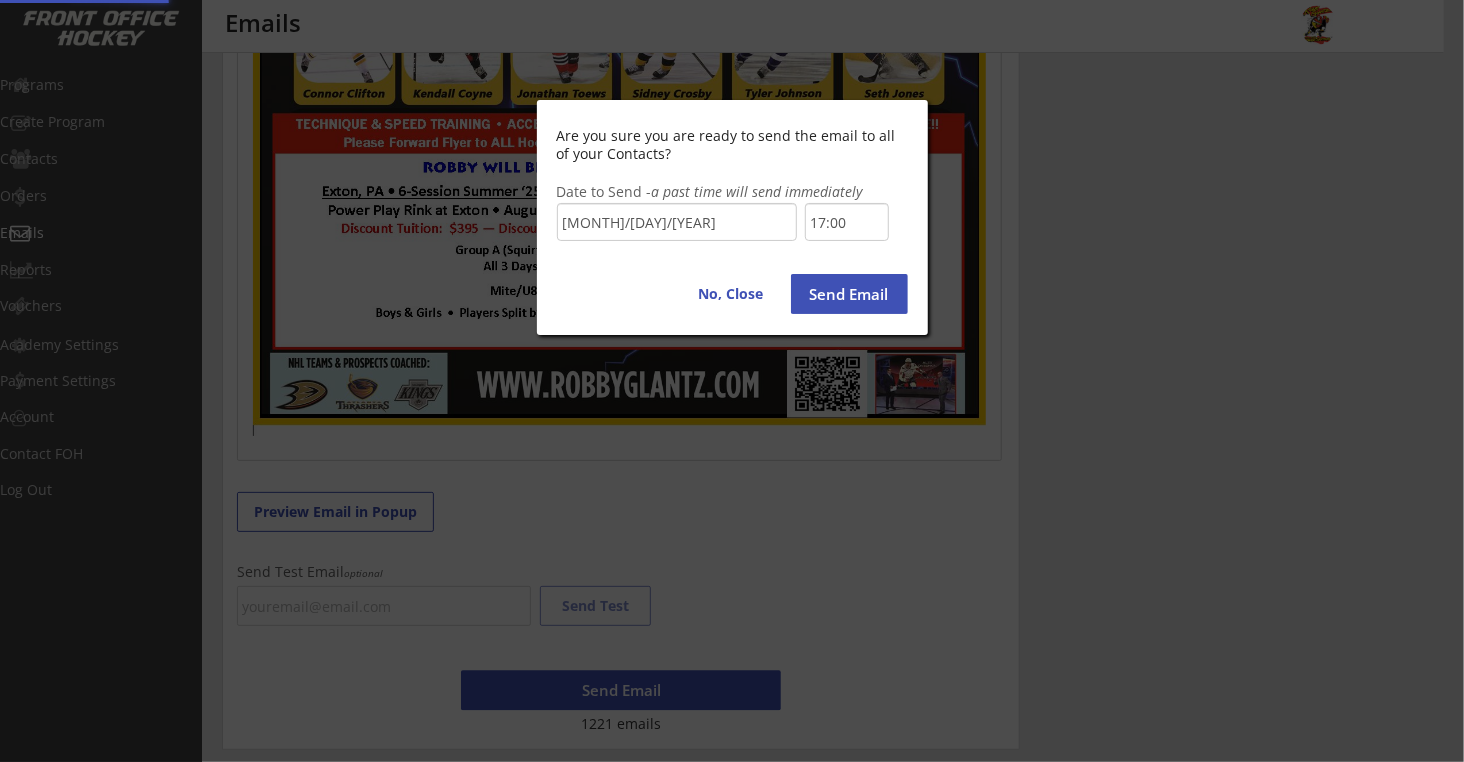type on "16:30" 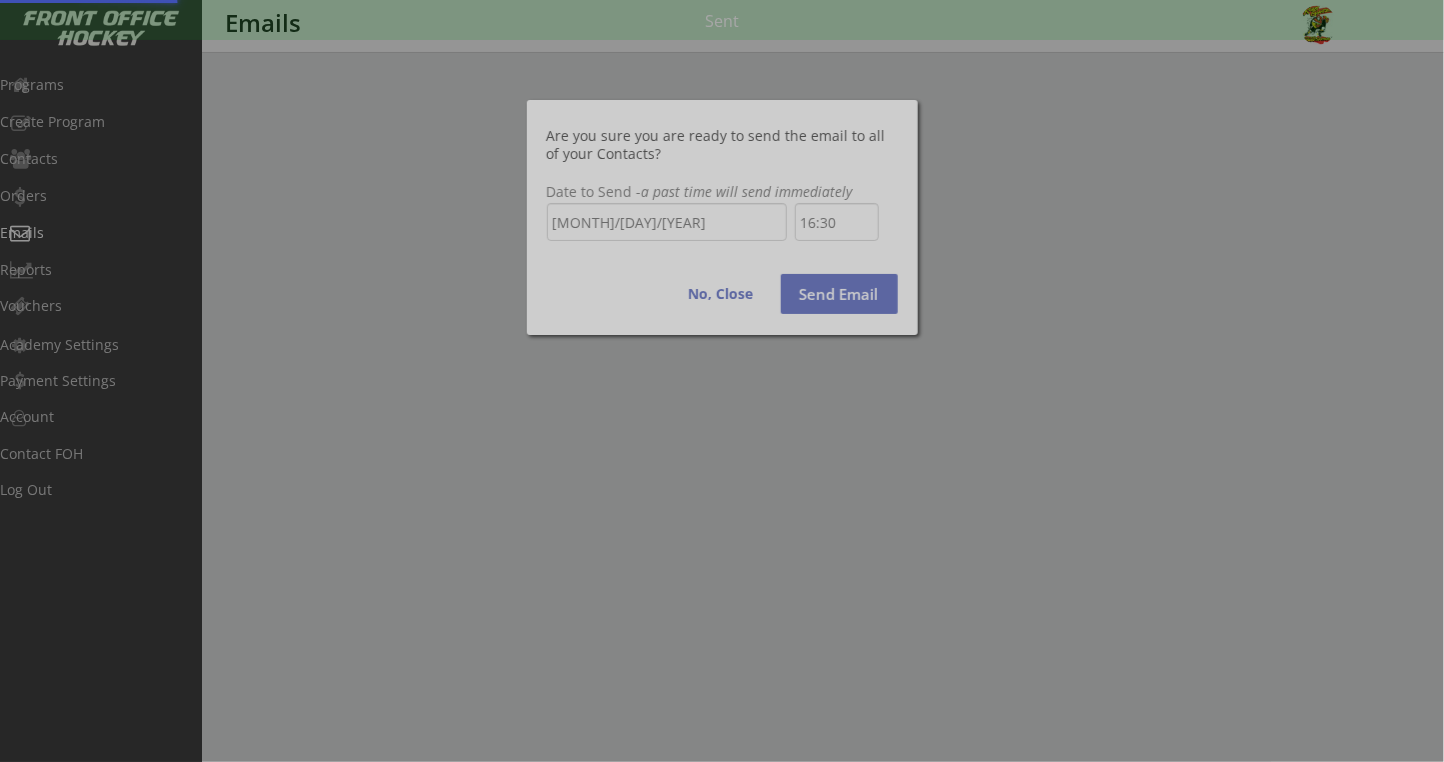 scroll, scrollTop: 748, scrollLeft: 0, axis: vertical 